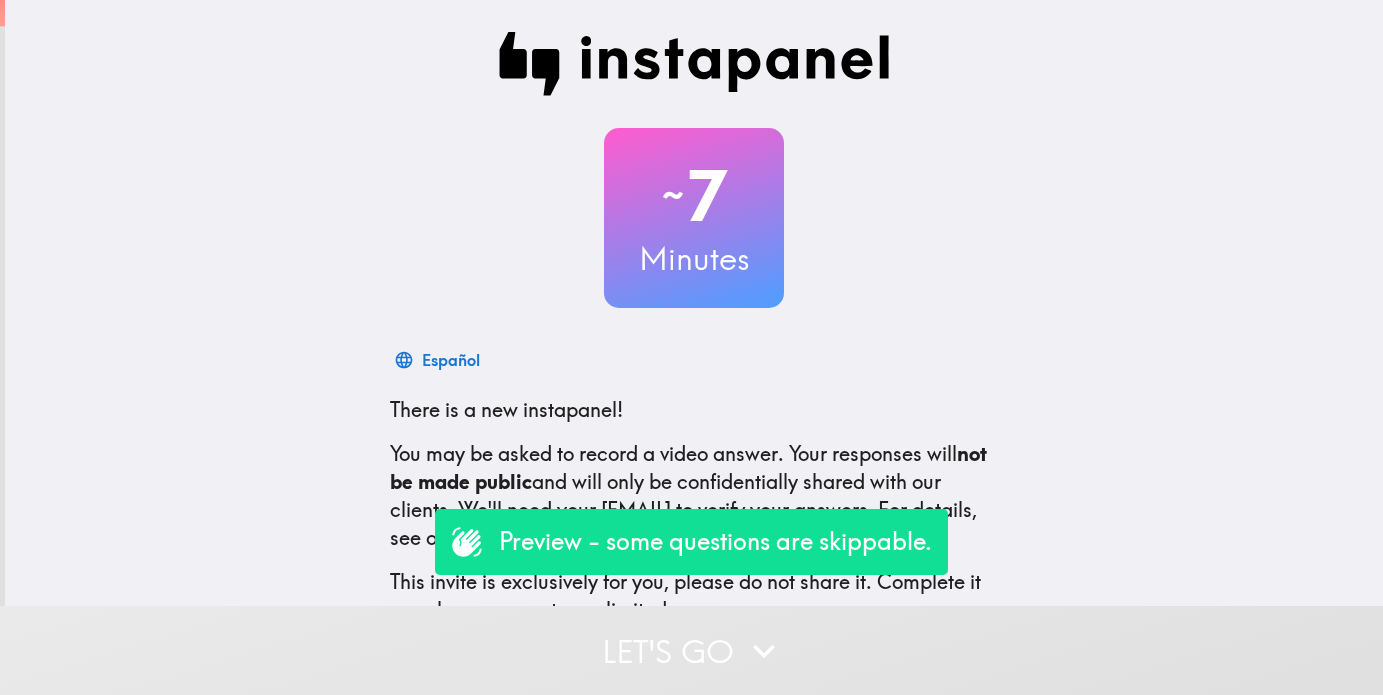 scroll, scrollTop: 0, scrollLeft: 0, axis: both 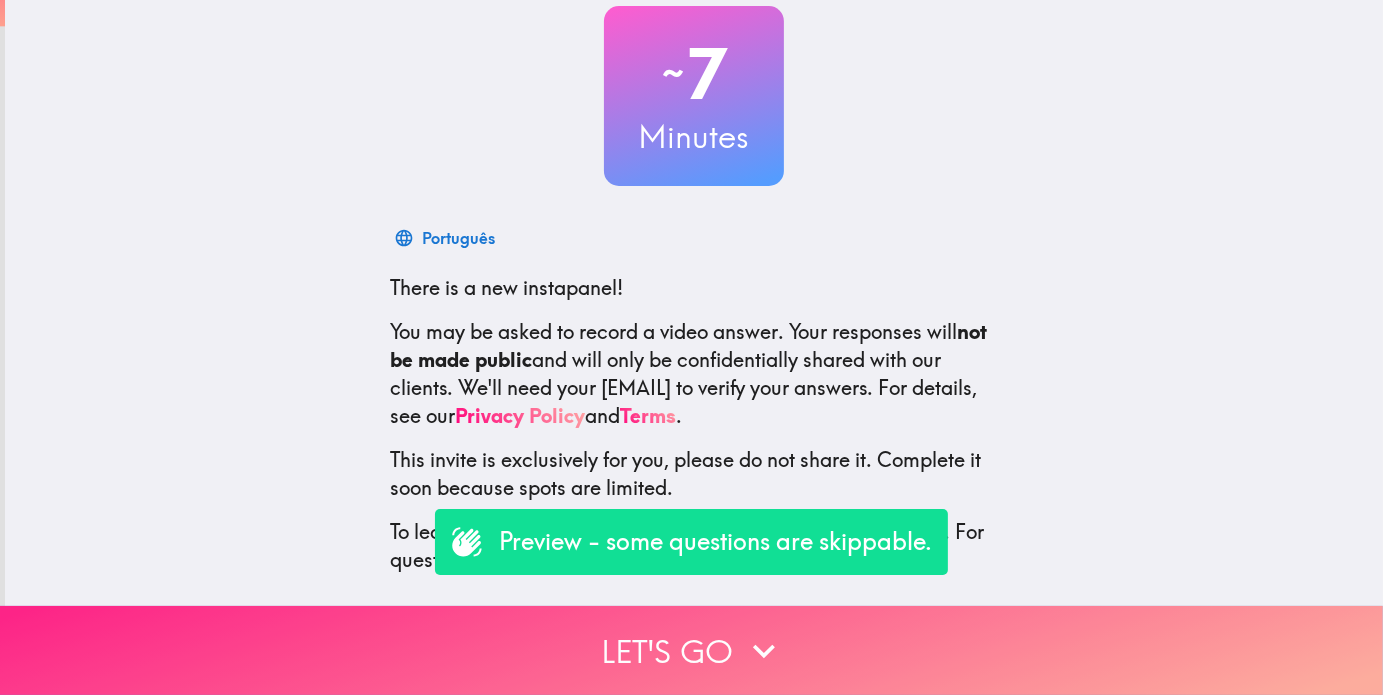 click on "Let's go" at bounding box center (691, 650) 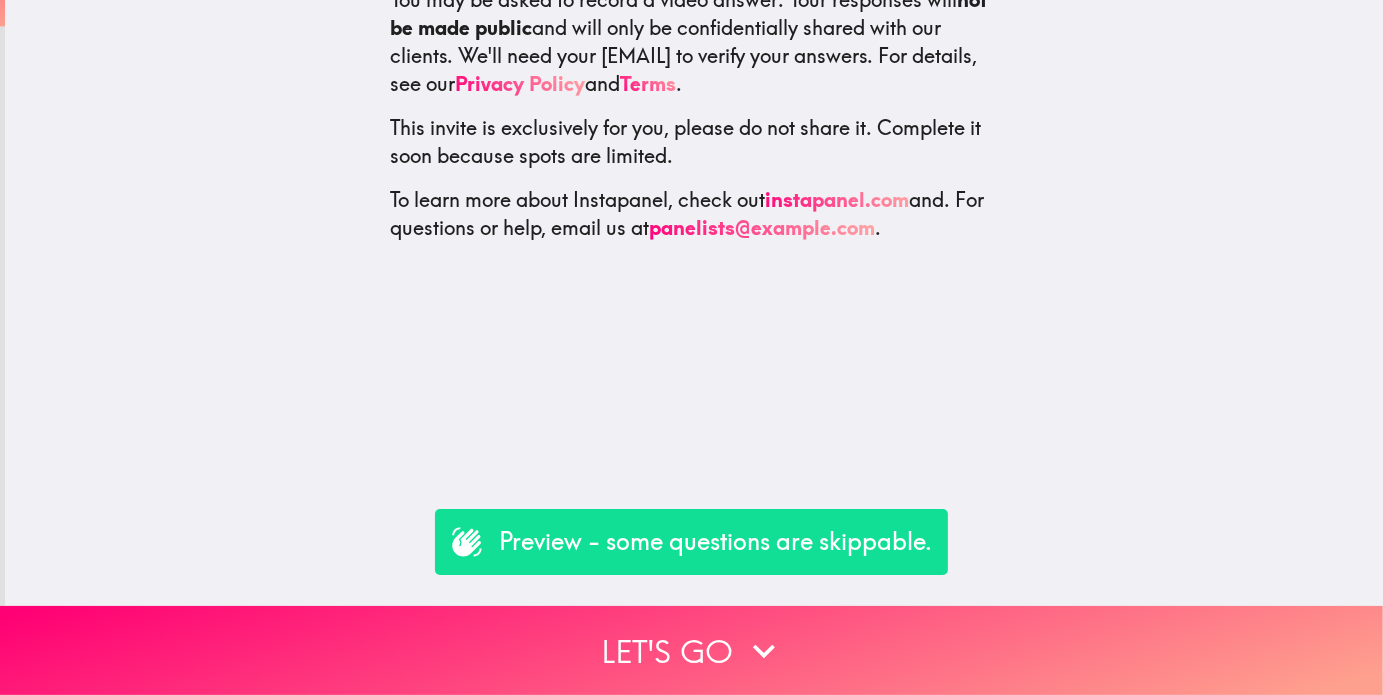 scroll, scrollTop: 0, scrollLeft: 0, axis: both 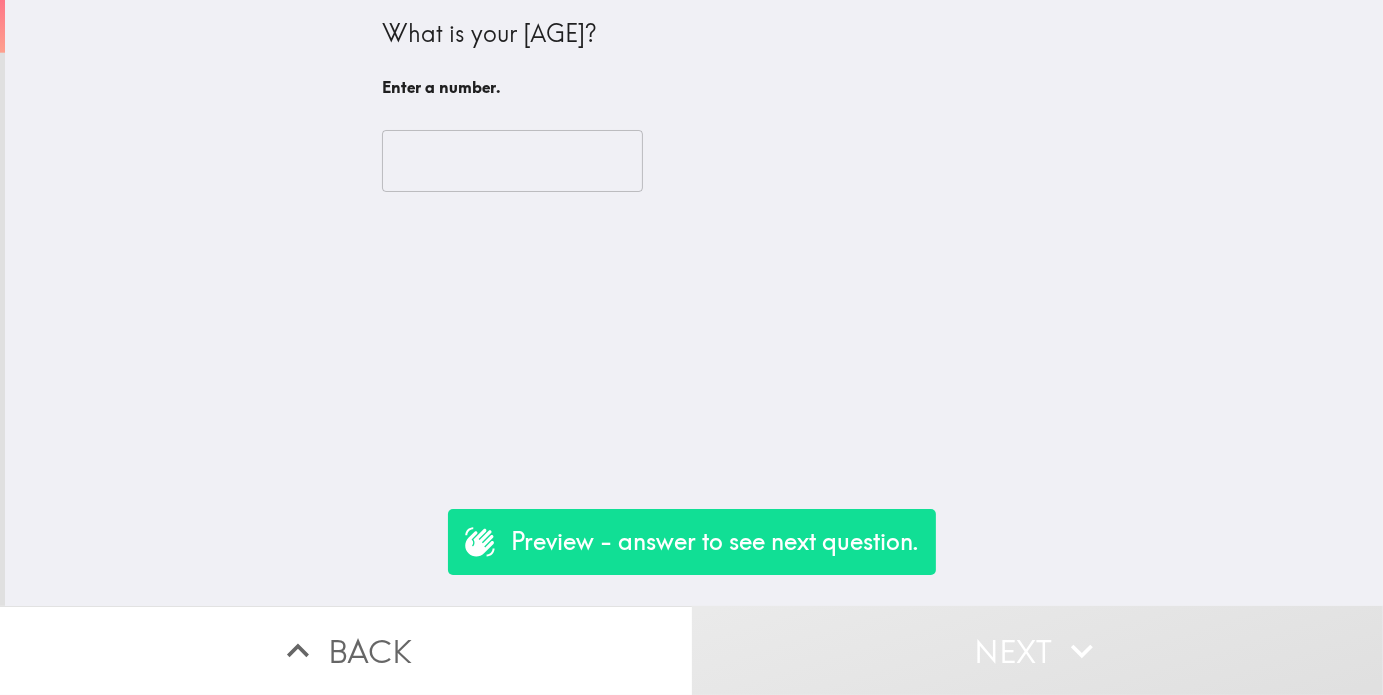 click at bounding box center (512, 161) 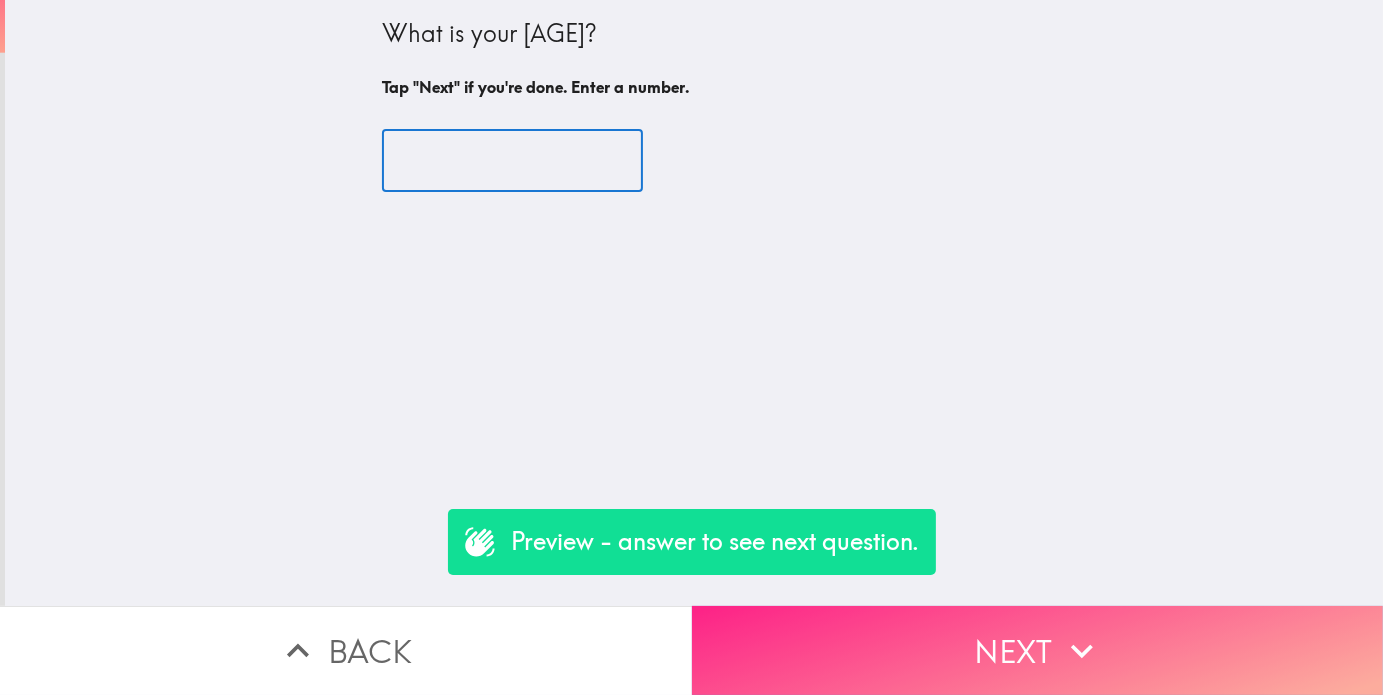 type on "[AGE]" 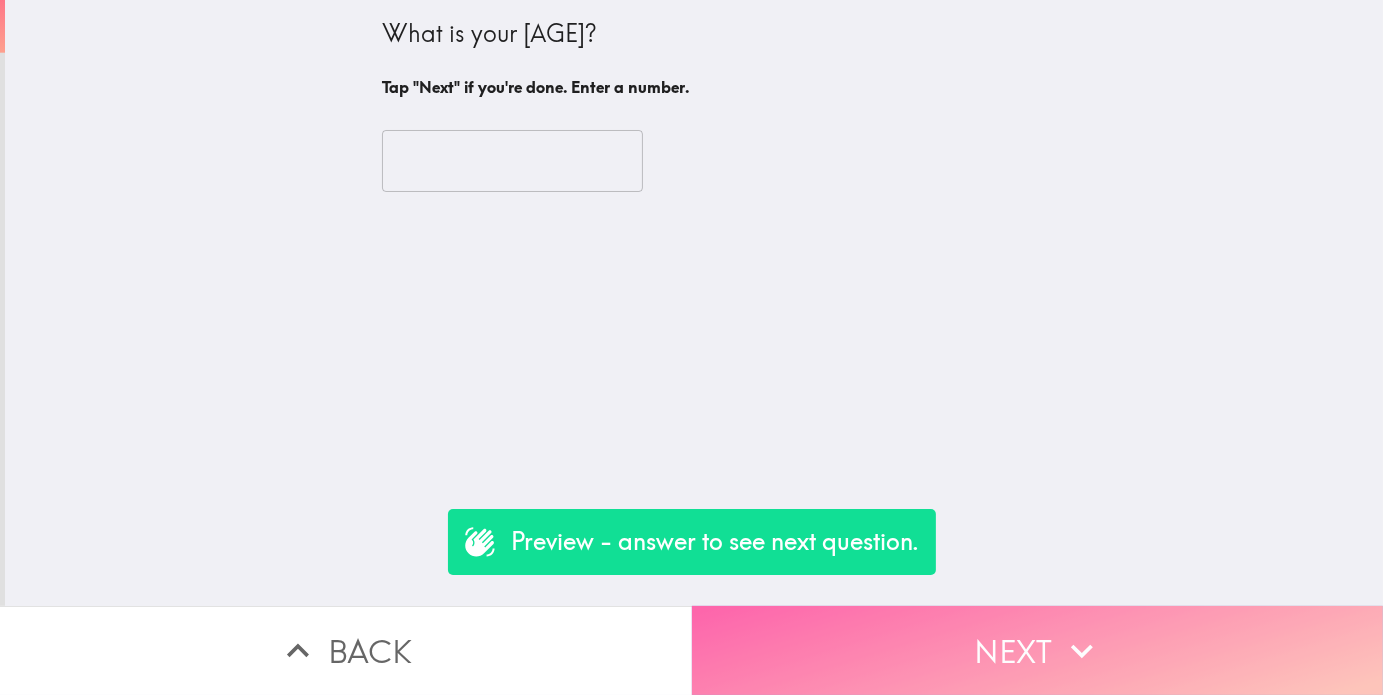 click on "Next" at bounding box center [1038, 650] 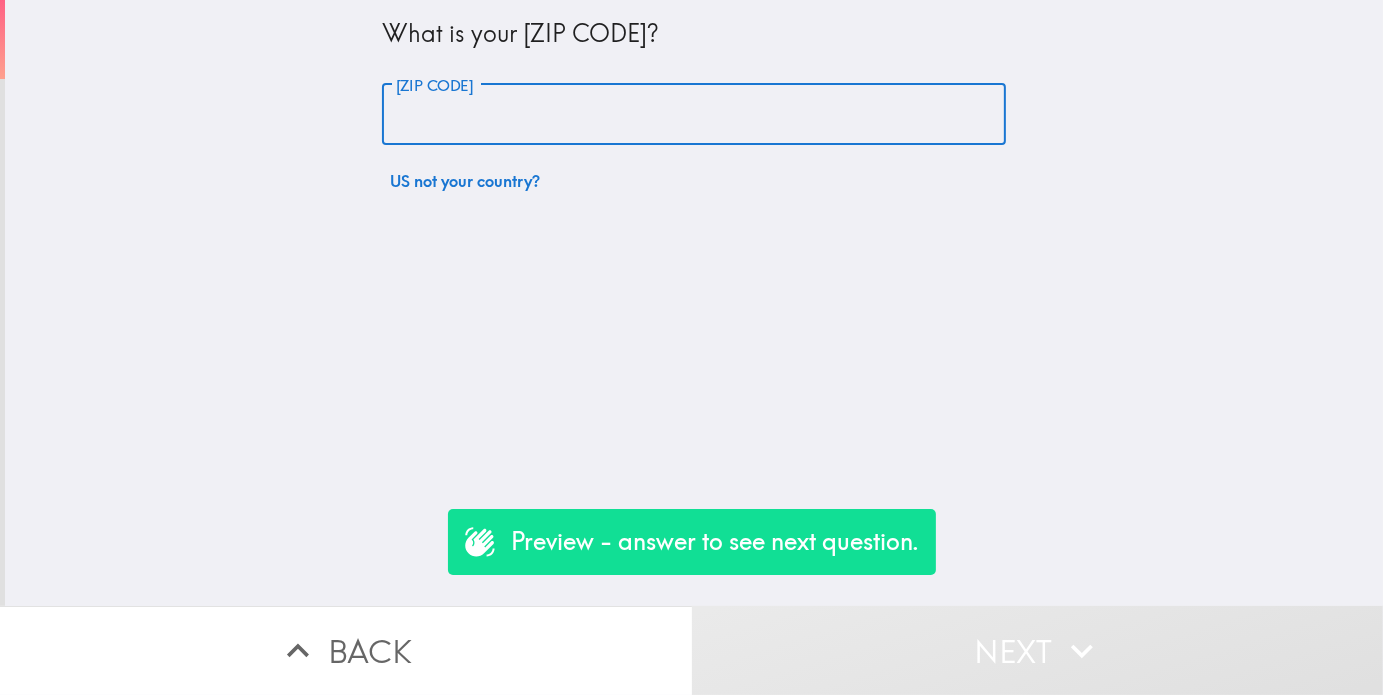 click on "[ZIP CODE]" at bounding box center (694, 115) 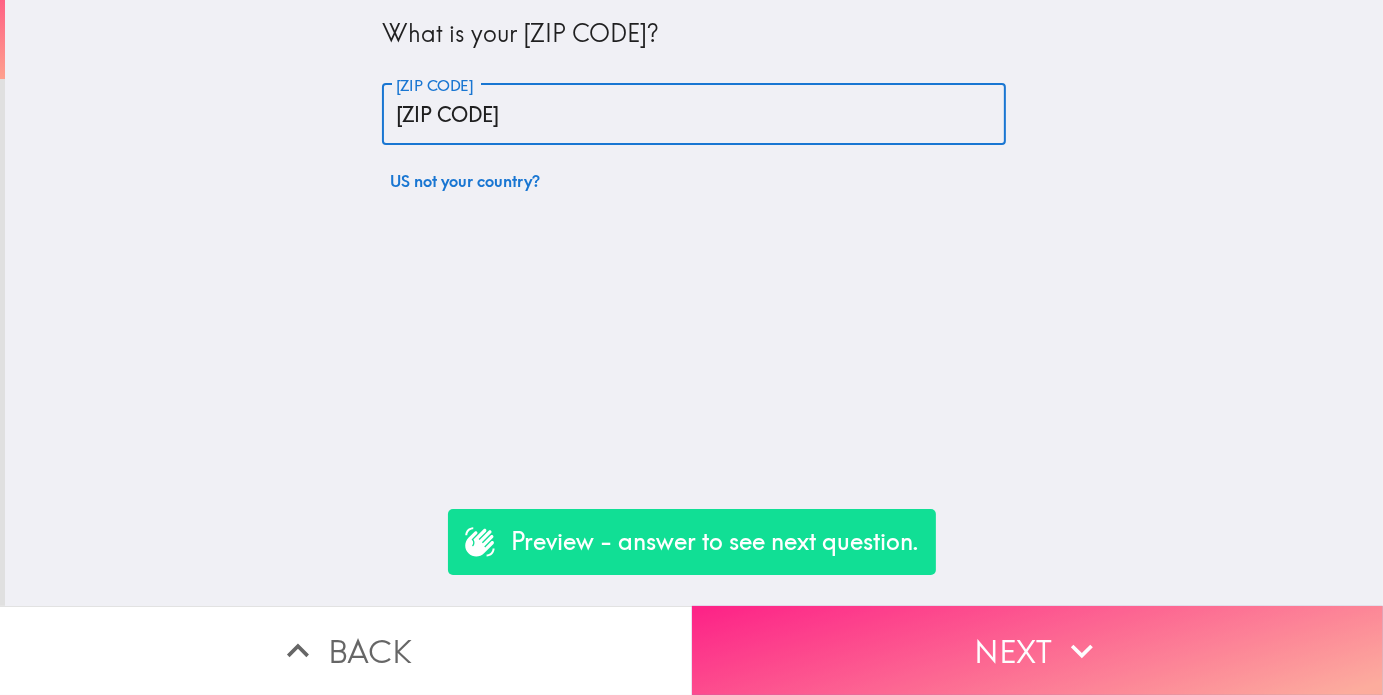 type on "[ZIP CODE]" 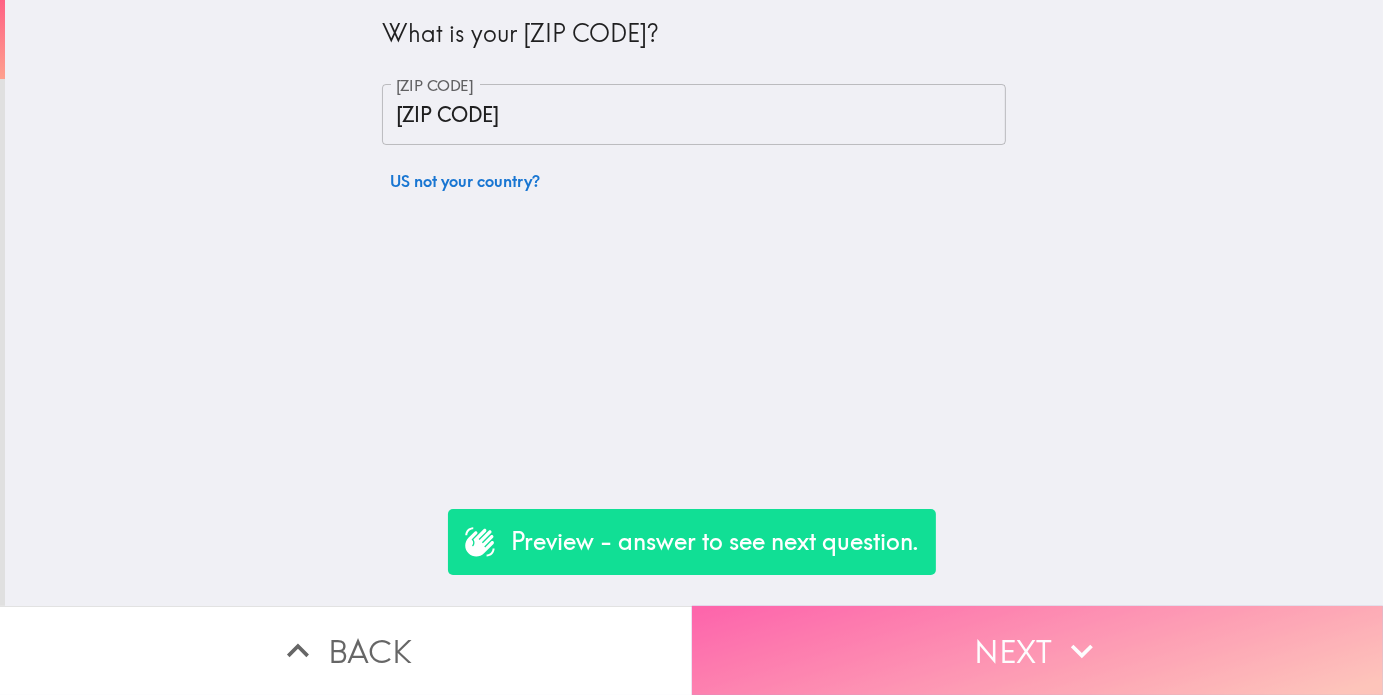 click on "Next" at bounding box center (1038, 650) 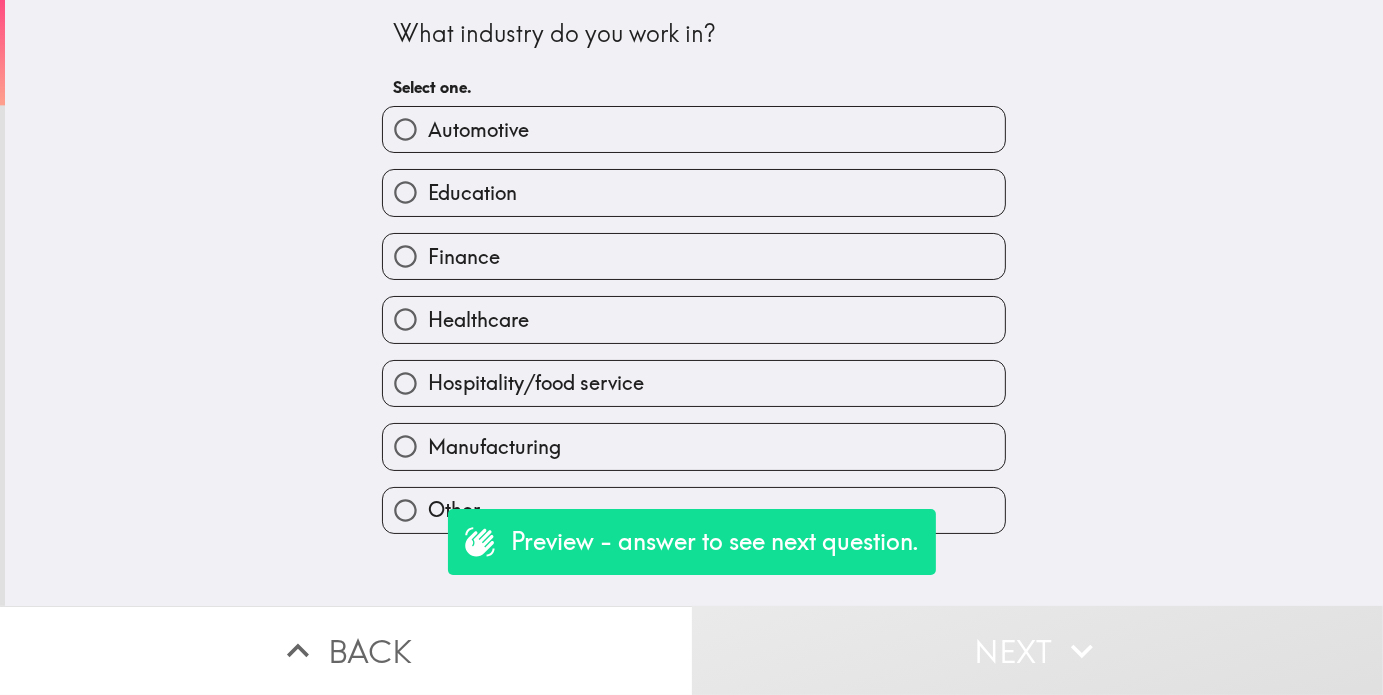 click on "Automotive" at bounding box center (694, 129) 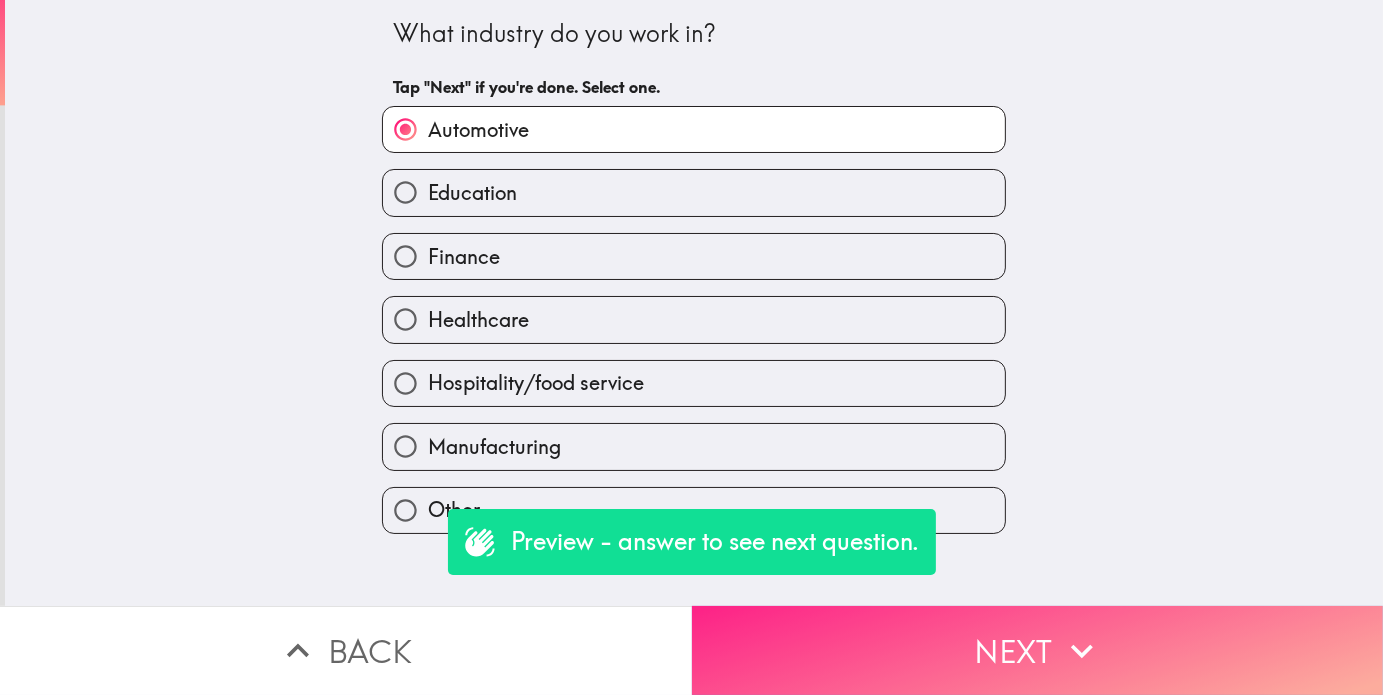 click on "Next" at bounding box center (1038, 650) 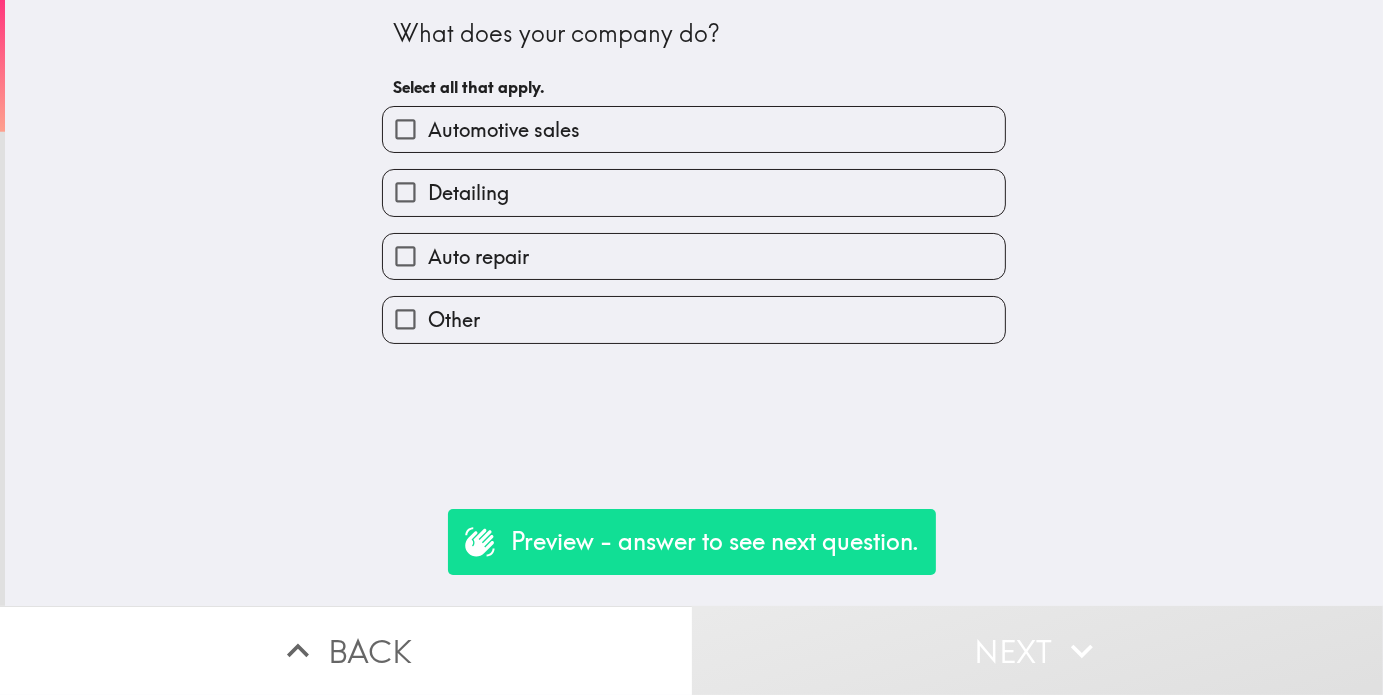 click on "Detailing" at bounding box center [504, 130] 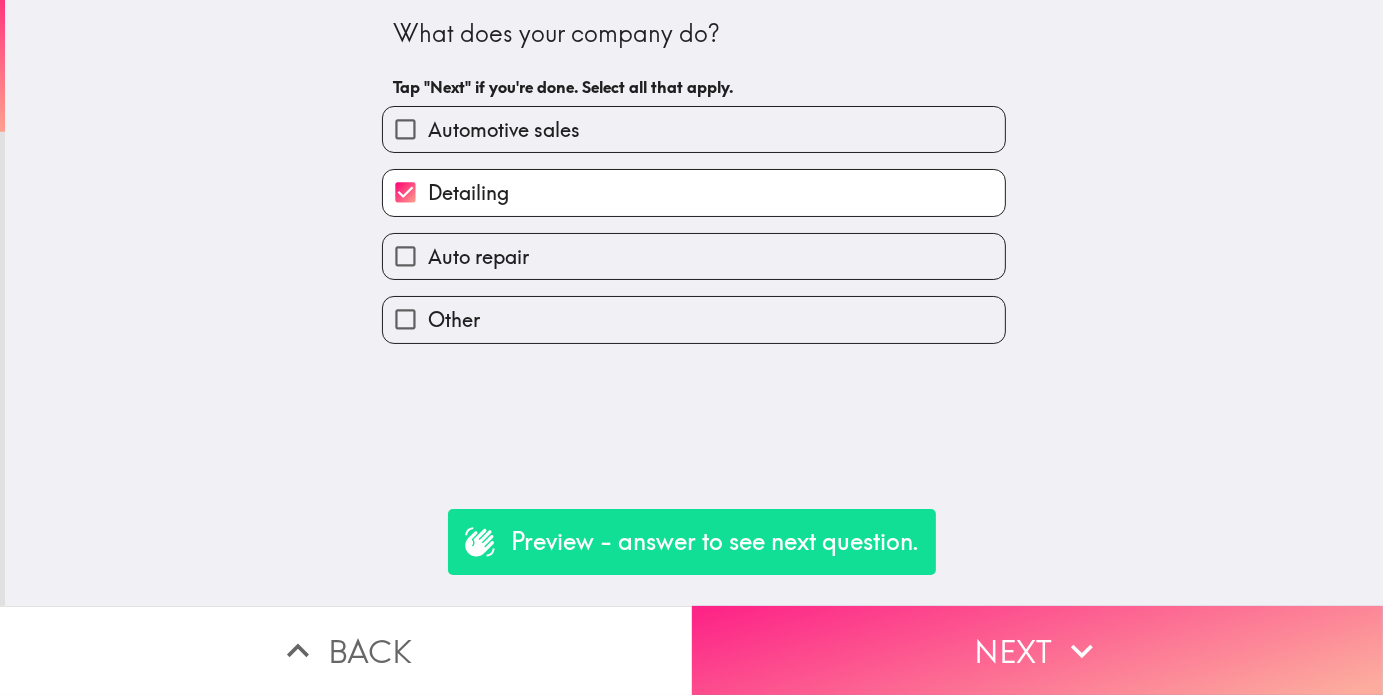 click on "Next" at bounding box center (1038, 650) 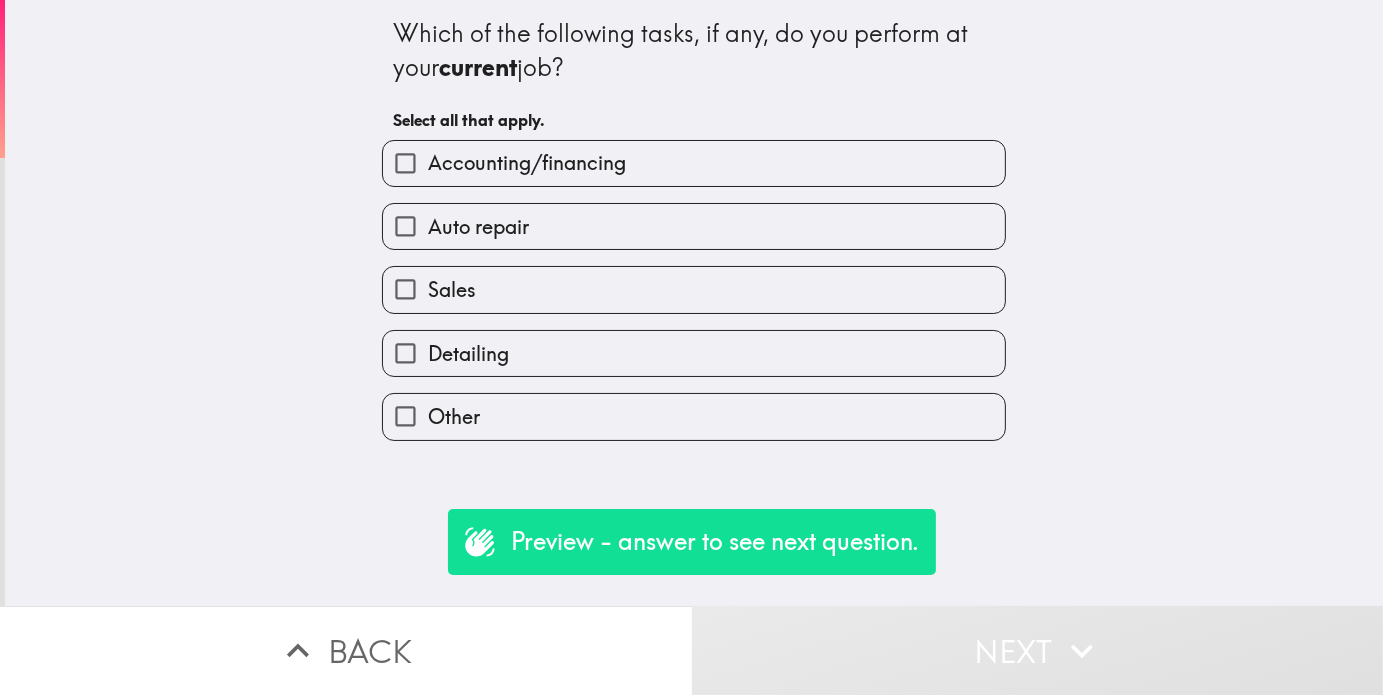 click on "Detailing" at bounding box center (527, 163) 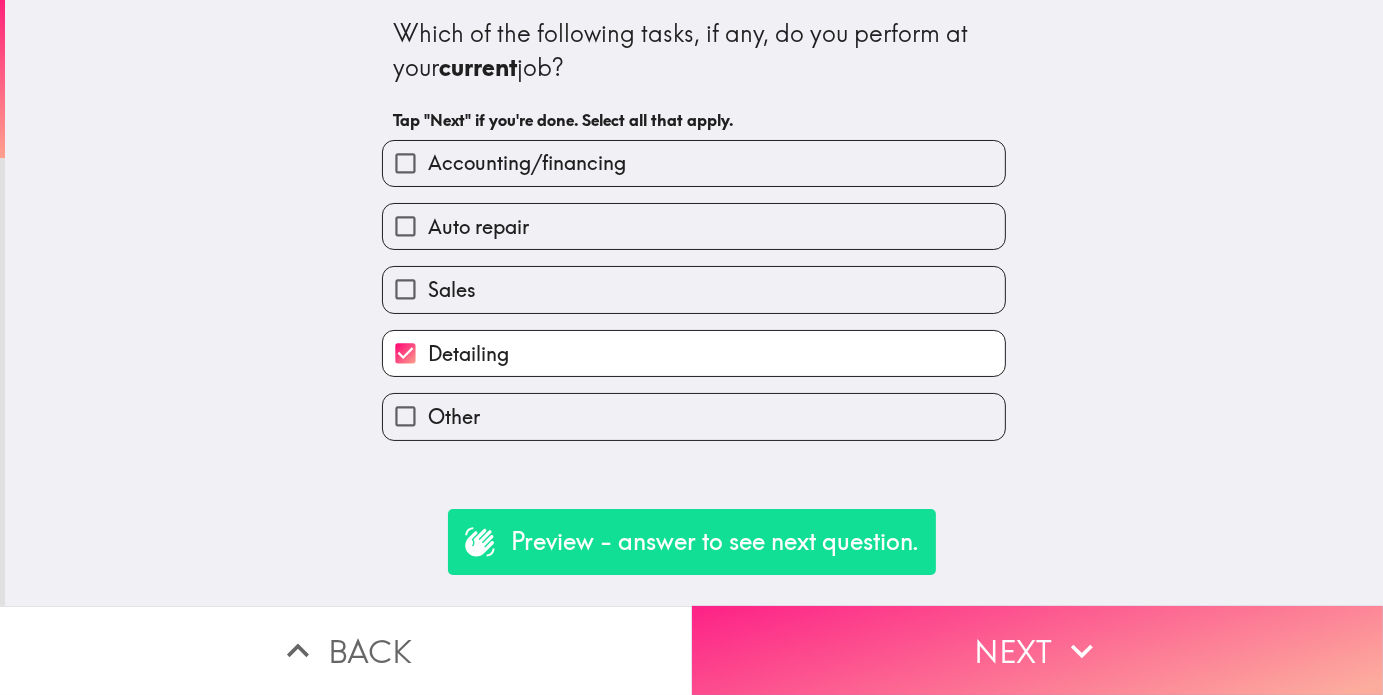 click at bounding box center (1082, 651) 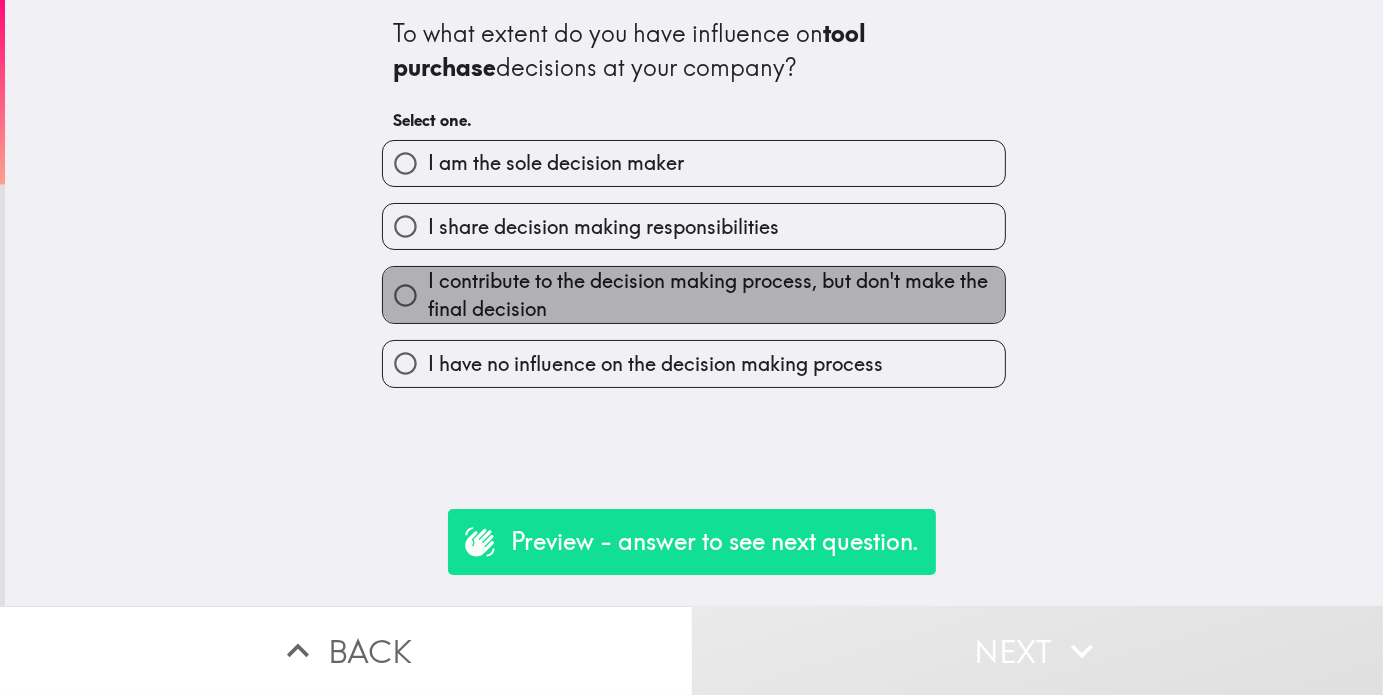 click on "I contribute to the decision making process, but don't make the final decision" at bounding box center [556, 163] 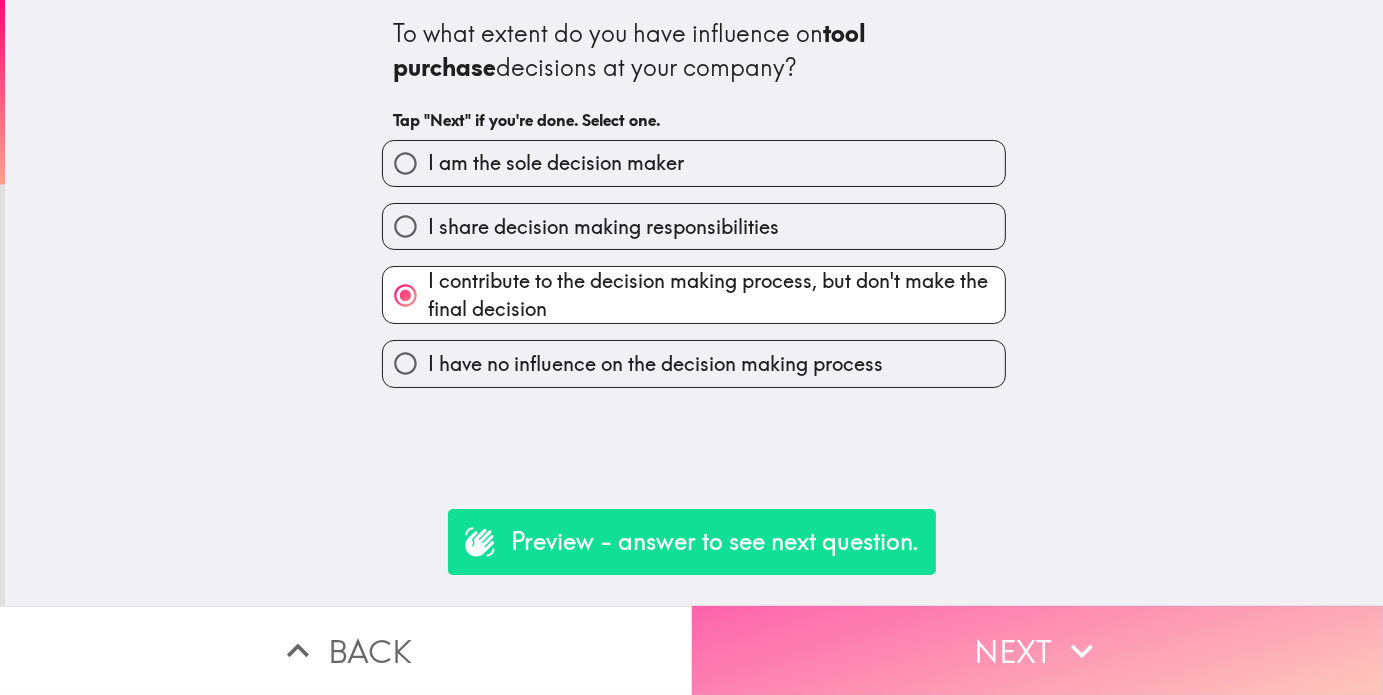 click on "Next" at bounding box center (1038, 650) 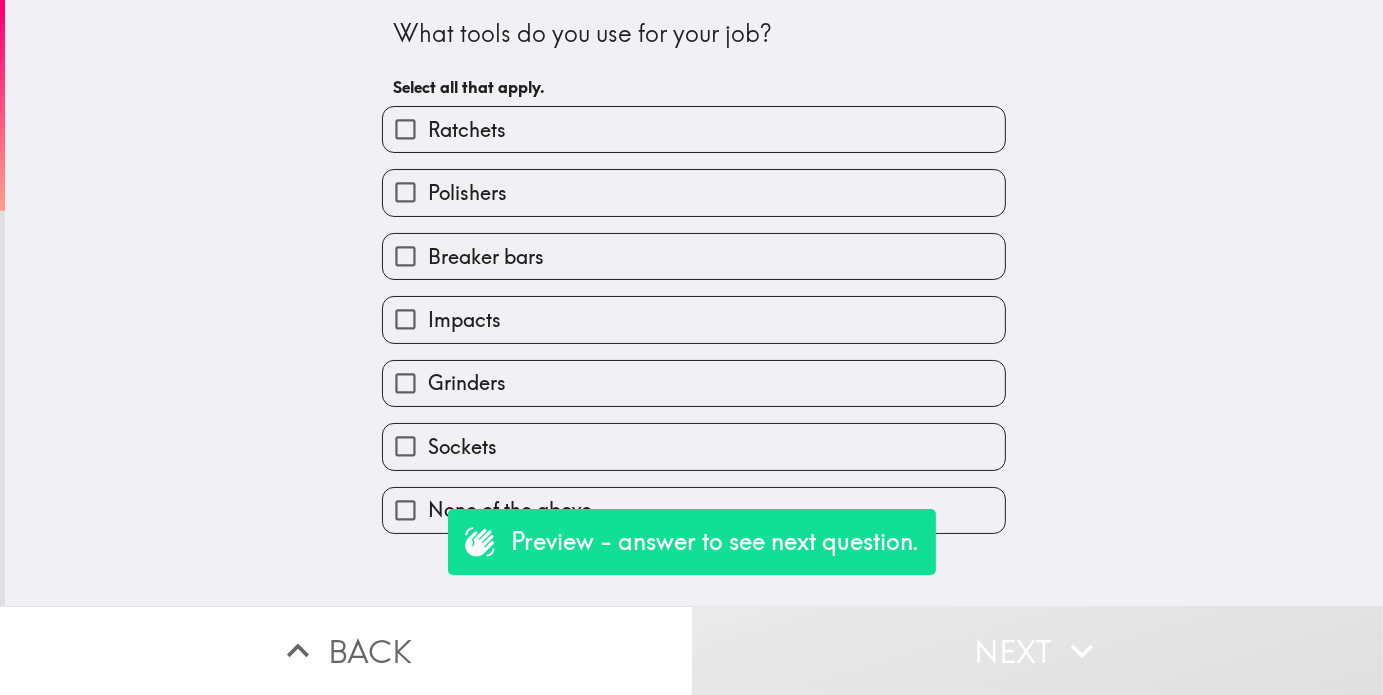 click on "Polishers" at bounding box center (694, 129) 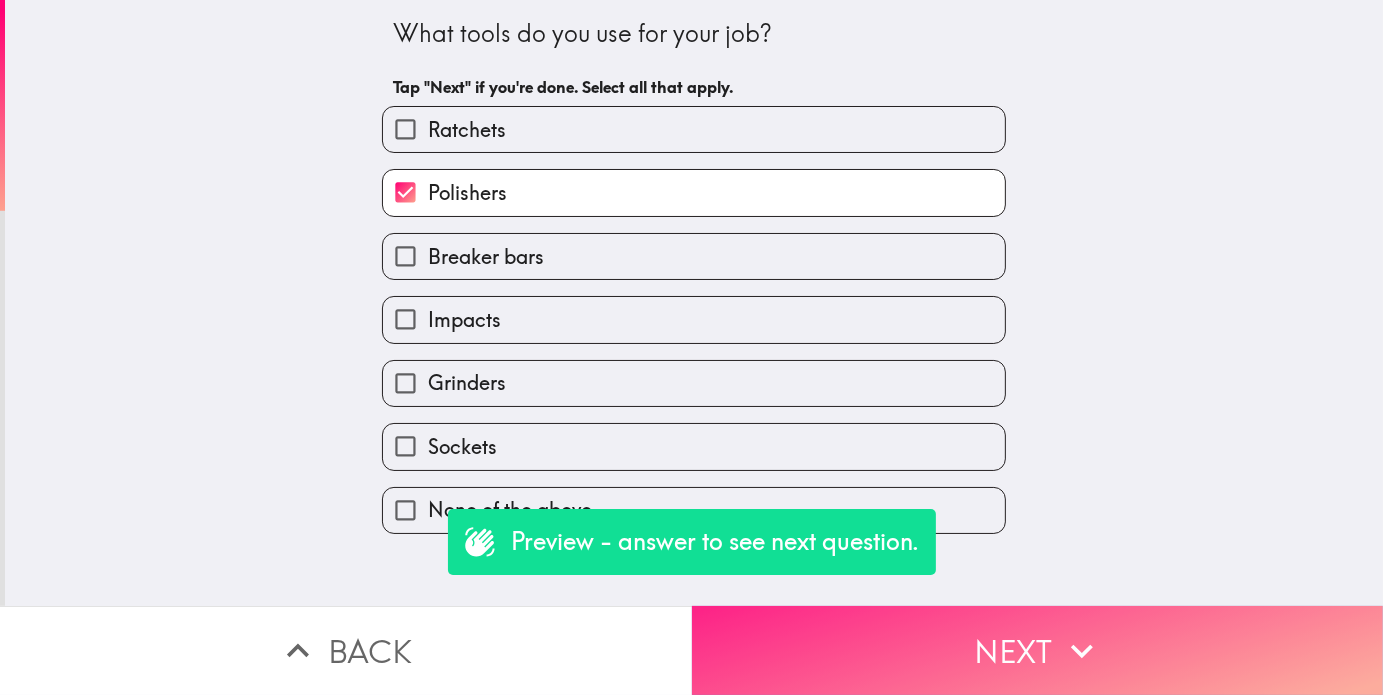 click on "Next" at bounding box center (1038, 650) 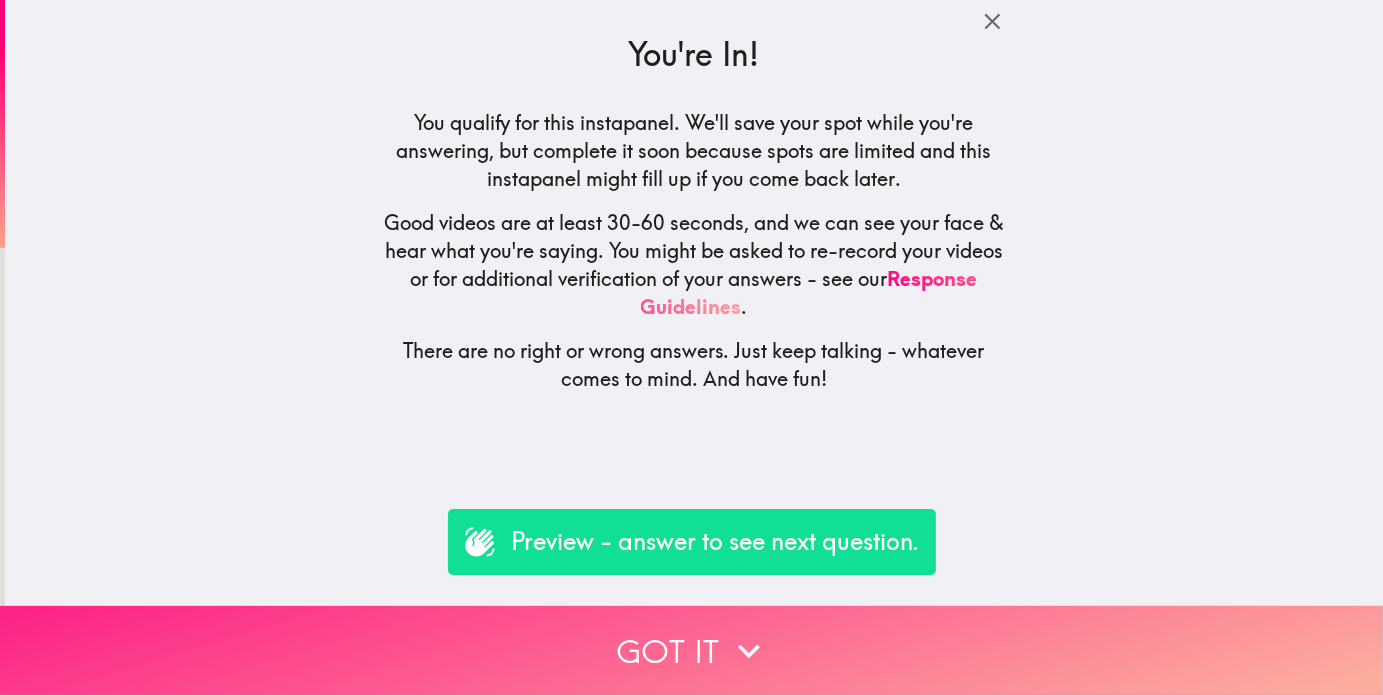 click on "Got it" at bounding box center (691, 650) 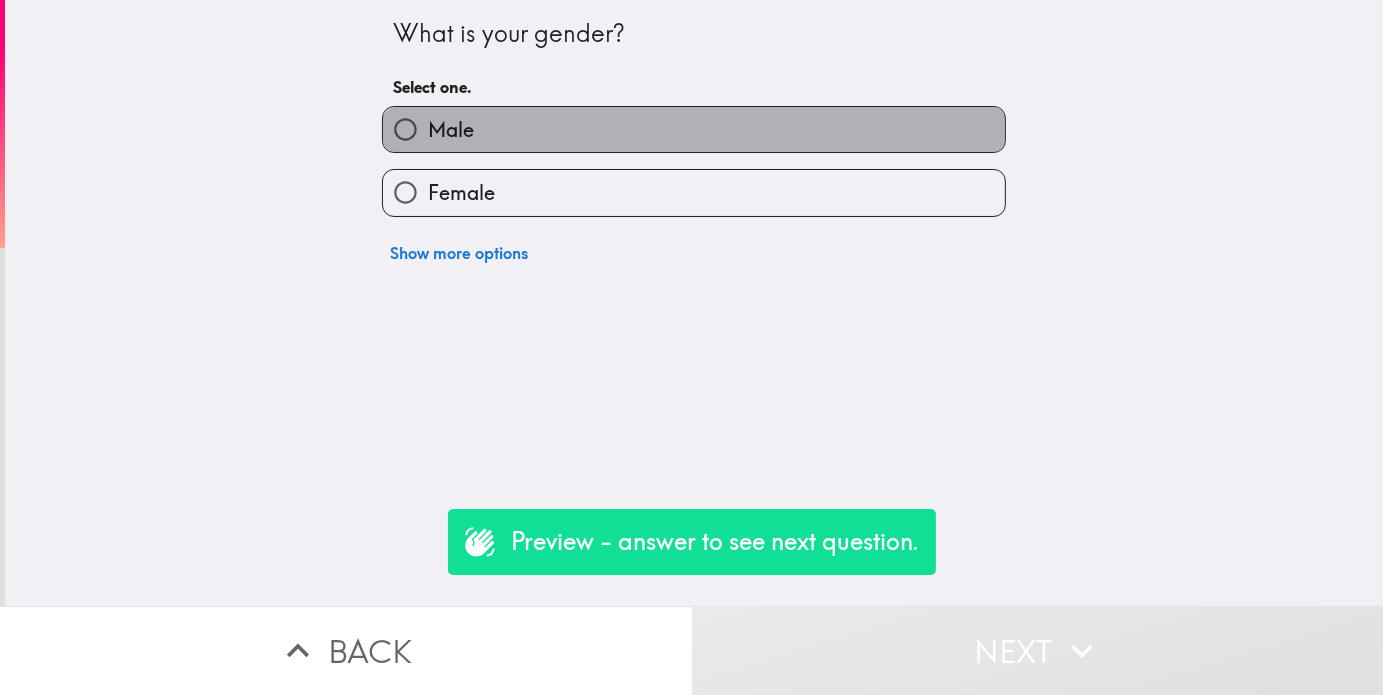 click on "Male" at bounding box center (694, 129) 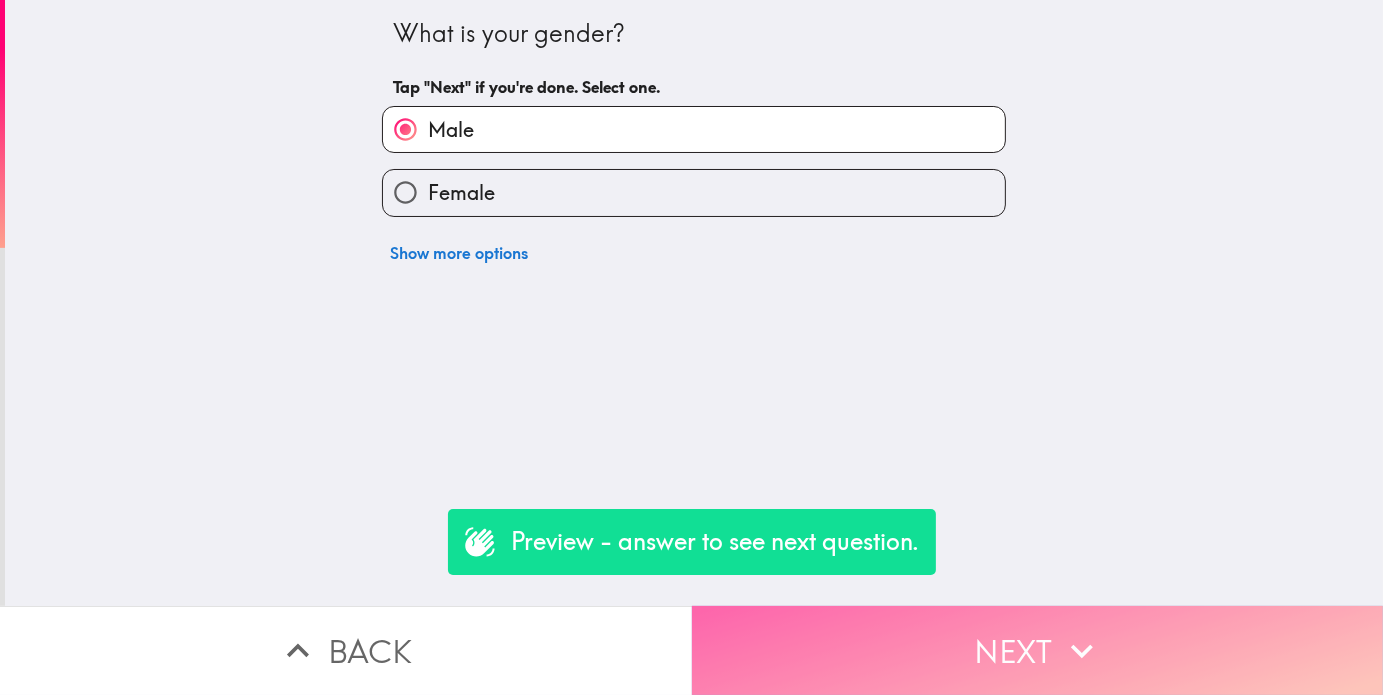 click on "Next" at bounding box center (1038, 650) 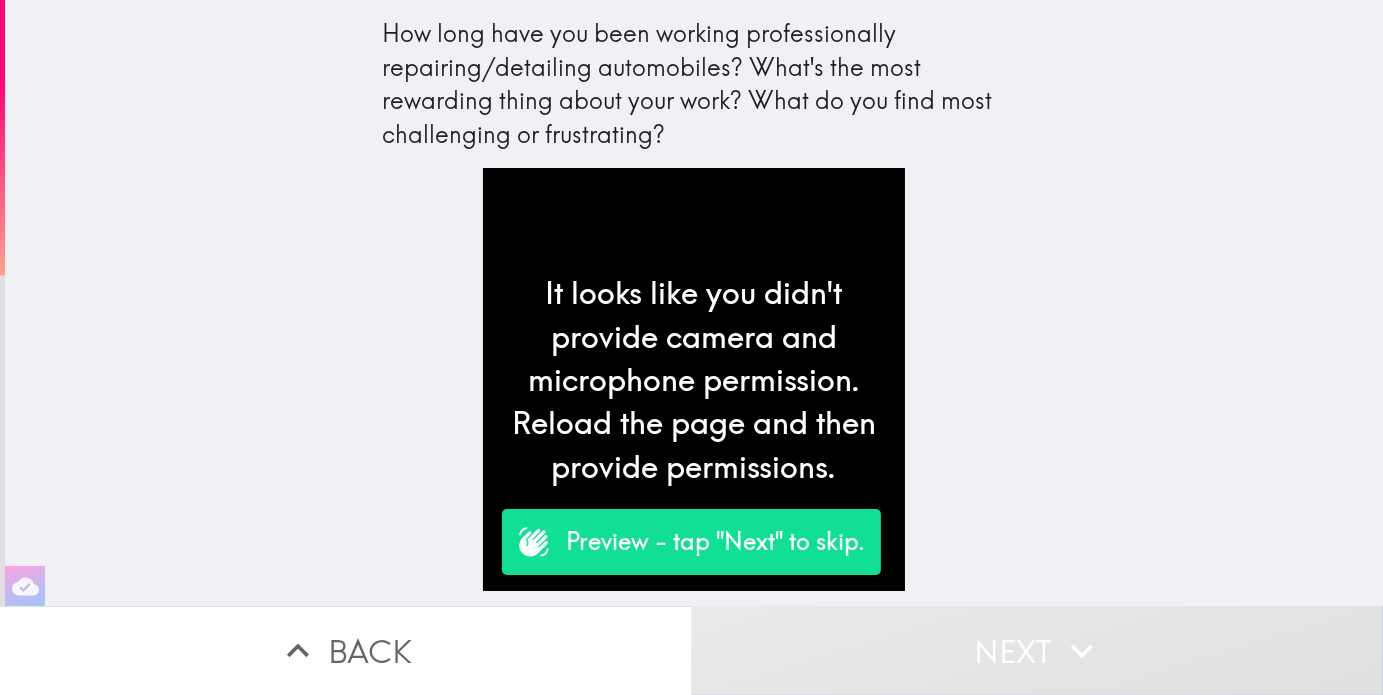 click on "Next" at bounding box center (1038, 650) 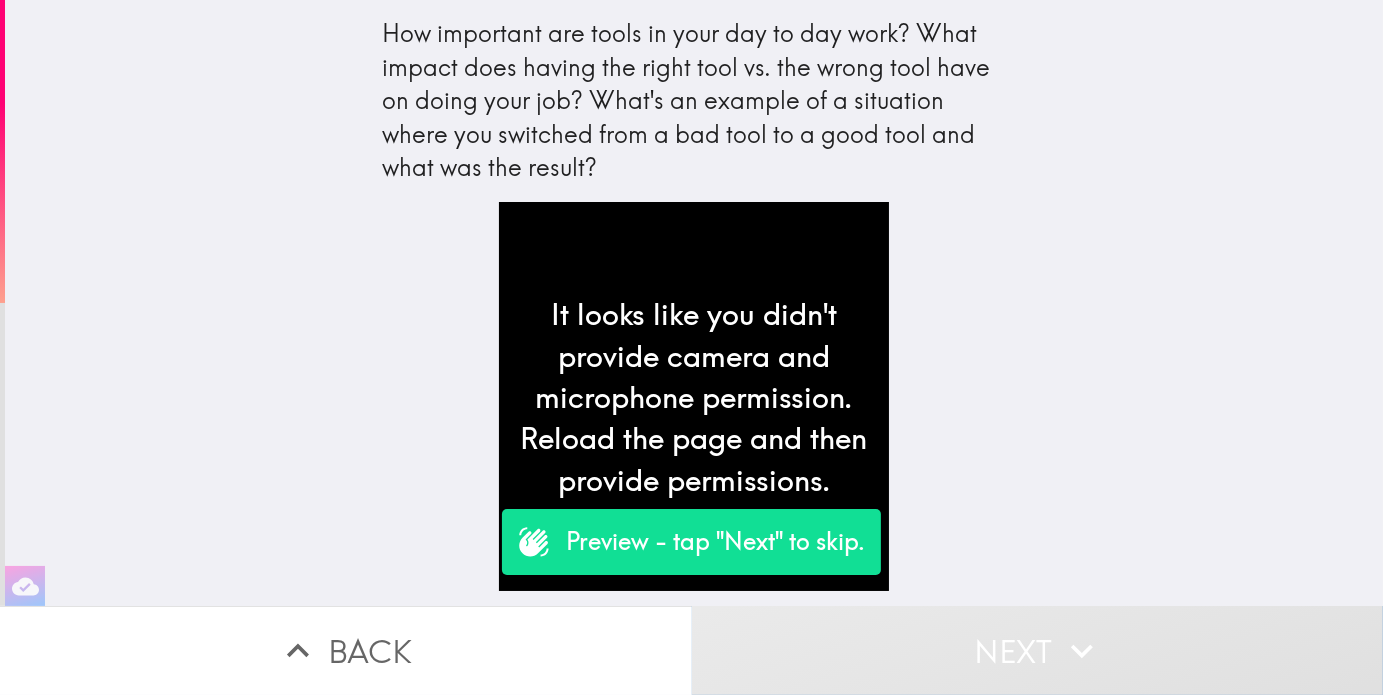 click on "Next" at bounding box center (1038, 650) 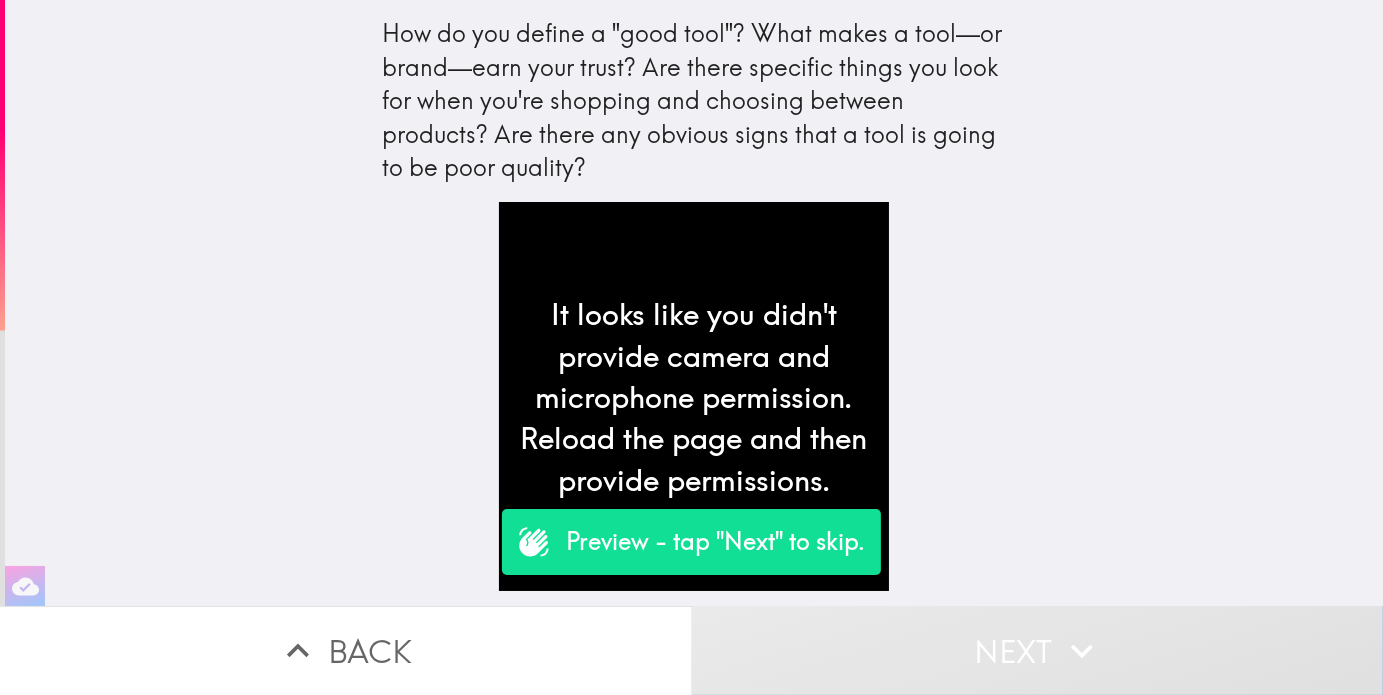 click on "Next" at bounding box center (1038, 650) 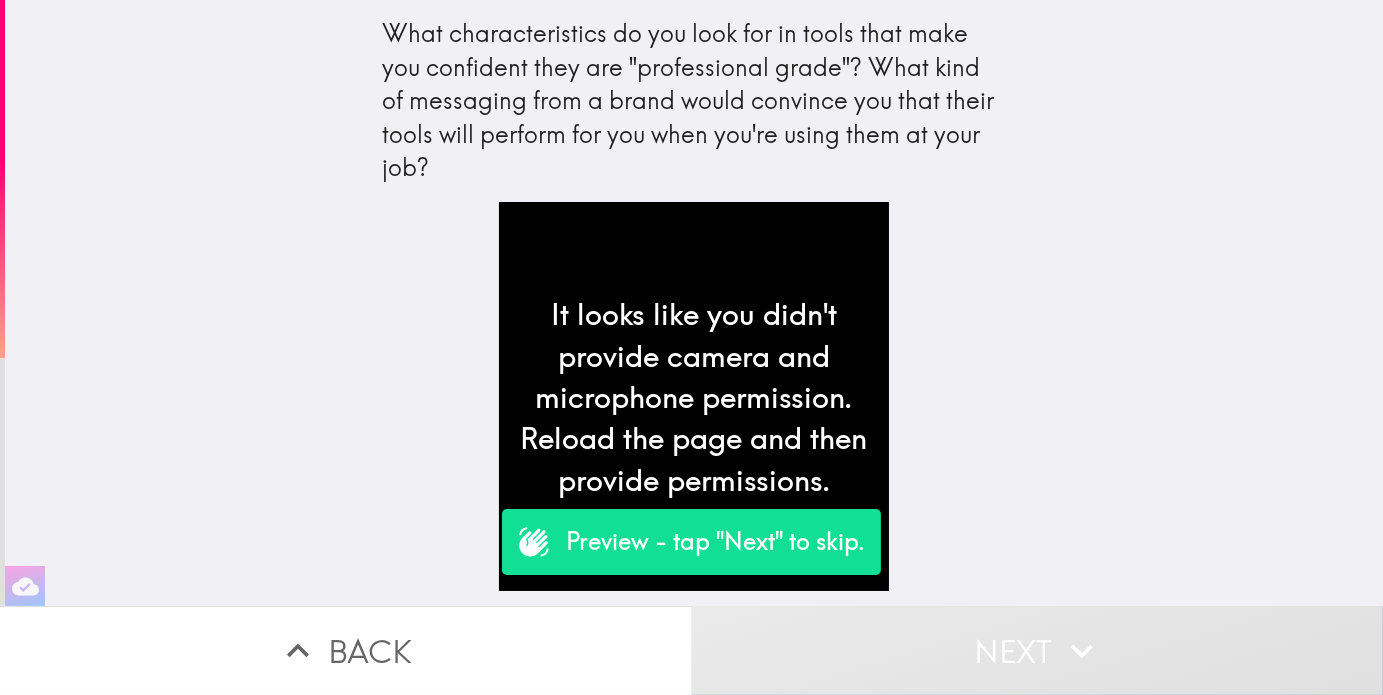 click on "Next" at bounding box center (1038, 650) 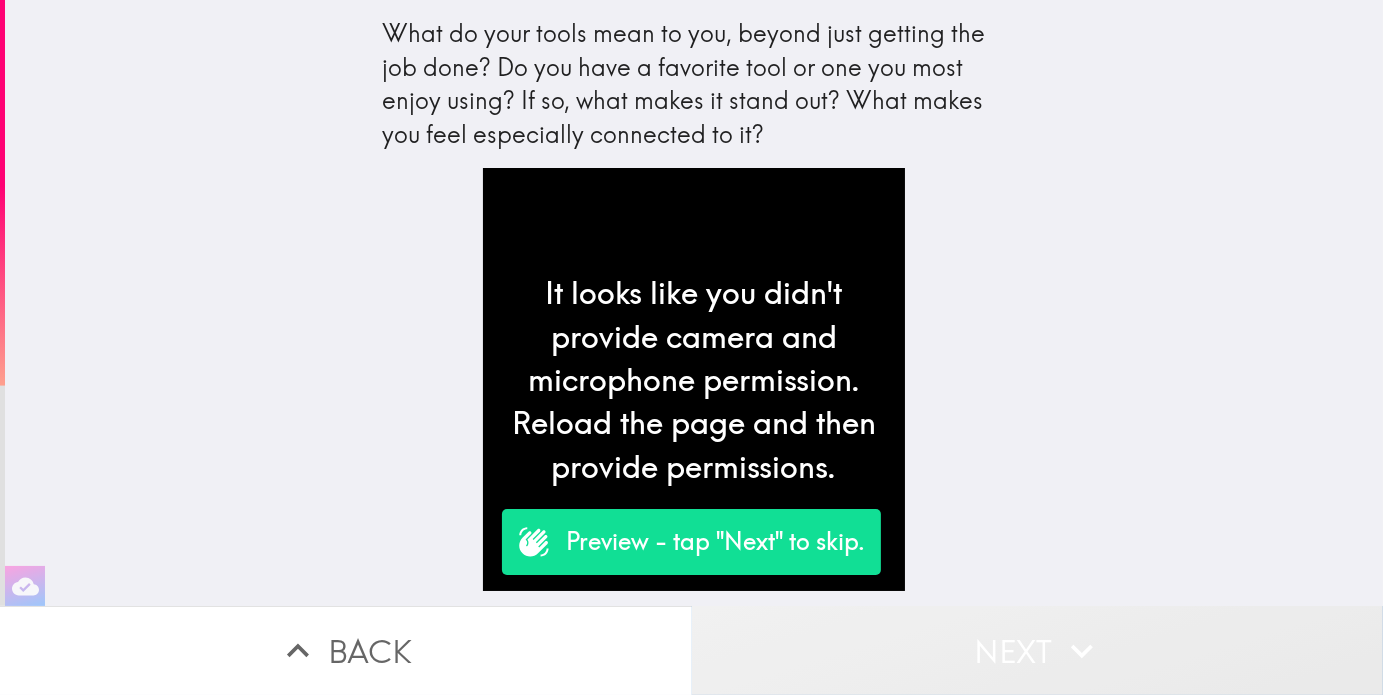 click on "Next" at bounding box center [1038, 650] 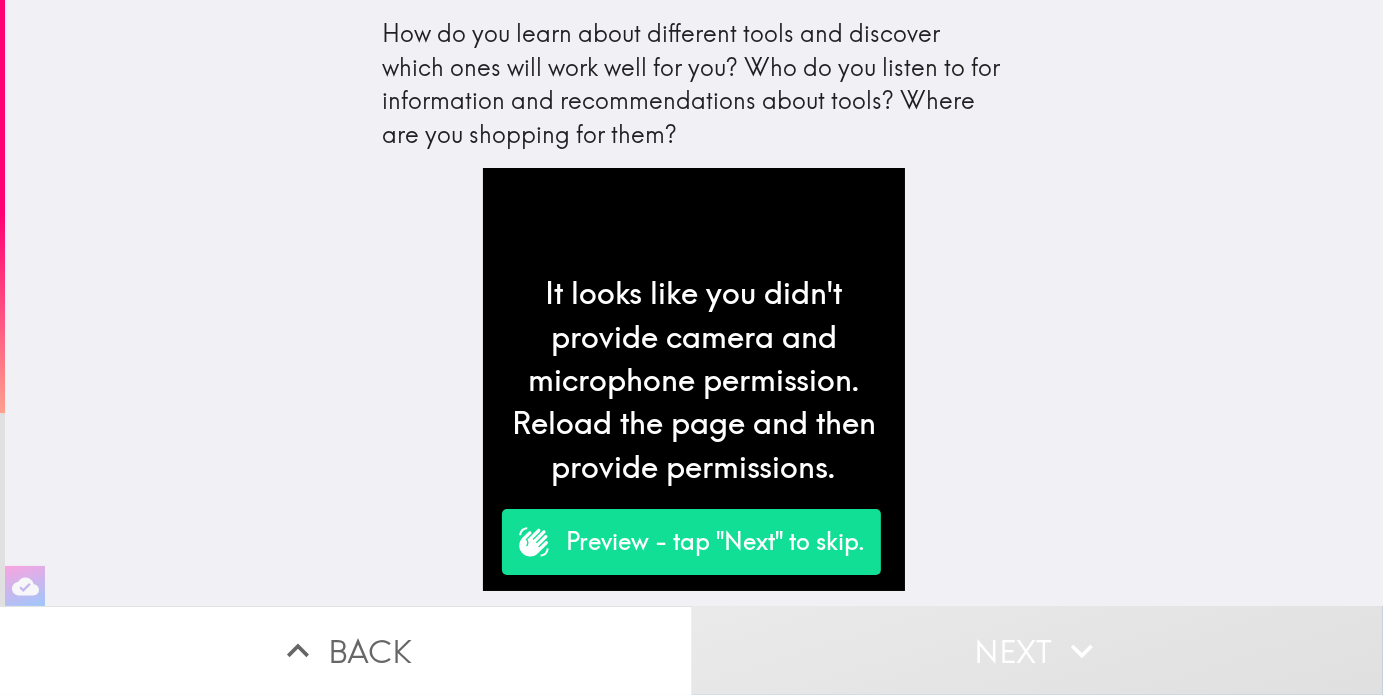 click on "Next" at bounding box center [1038, 650] 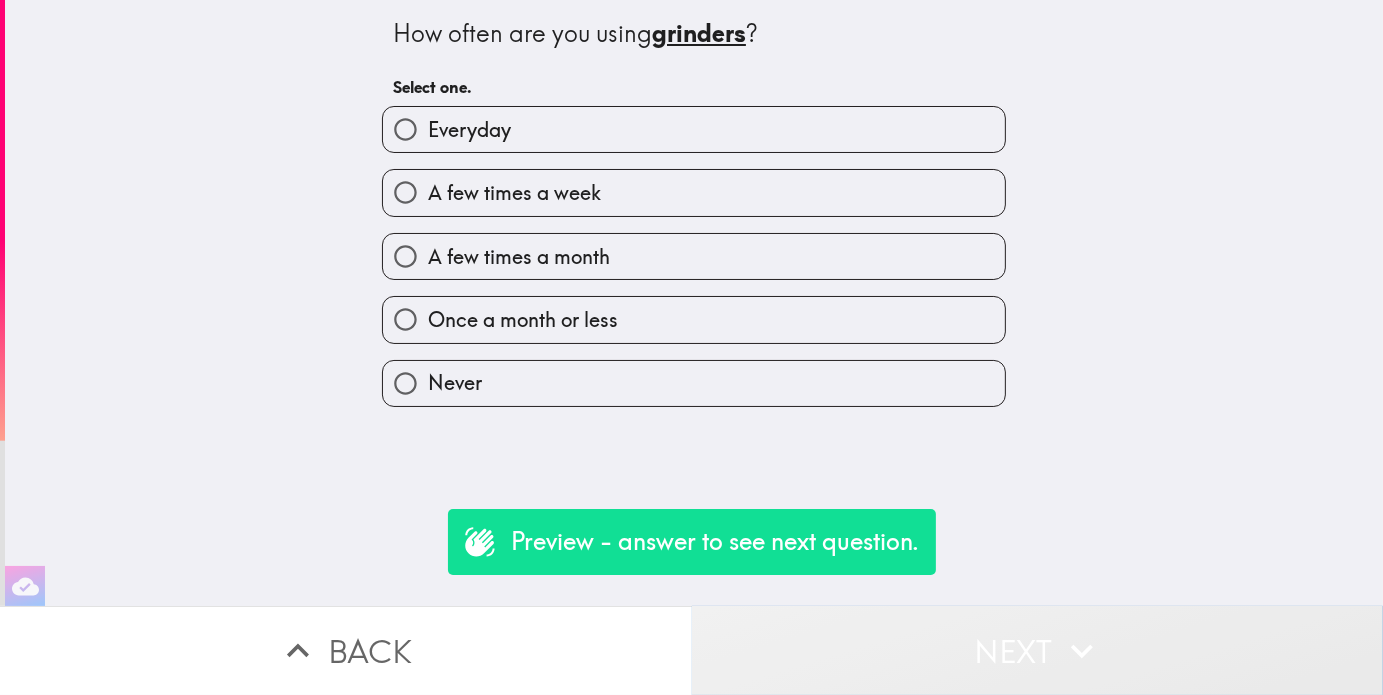 click on "Next" at bounding box center [1038, 650] 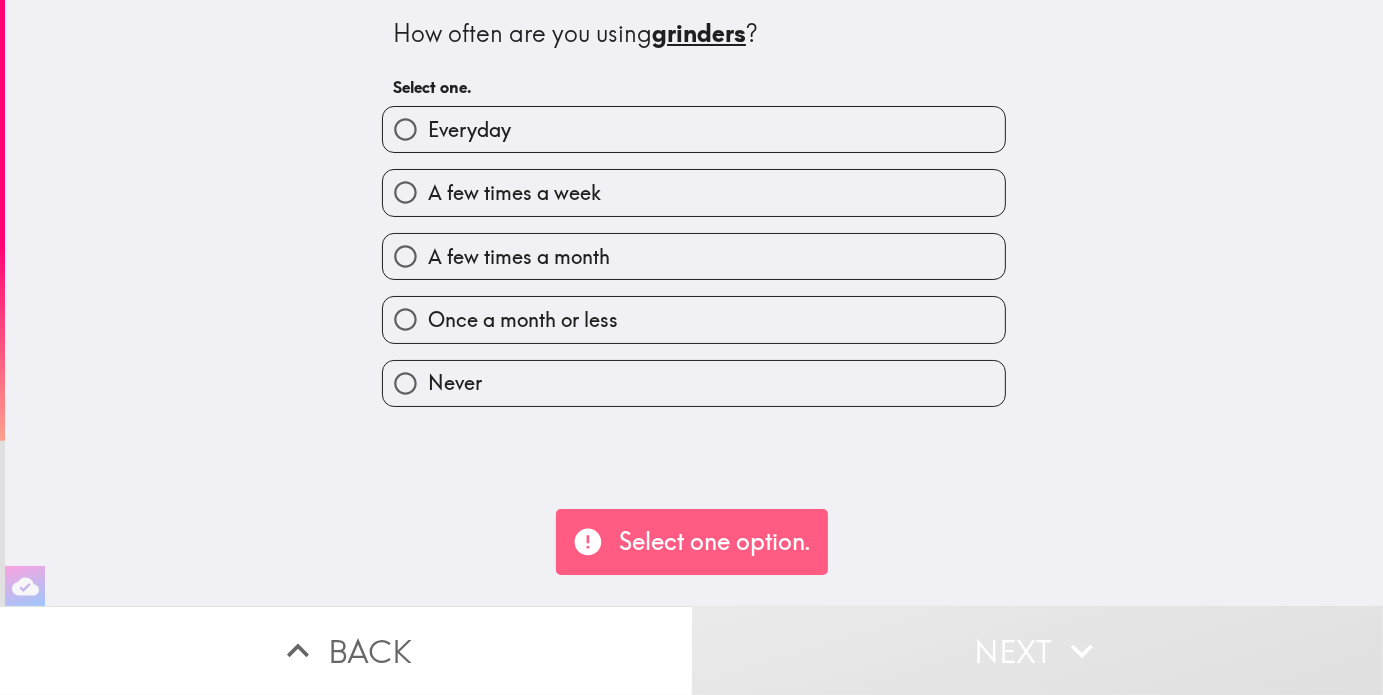 click on "Everyday" at bounding box center (694, 129) 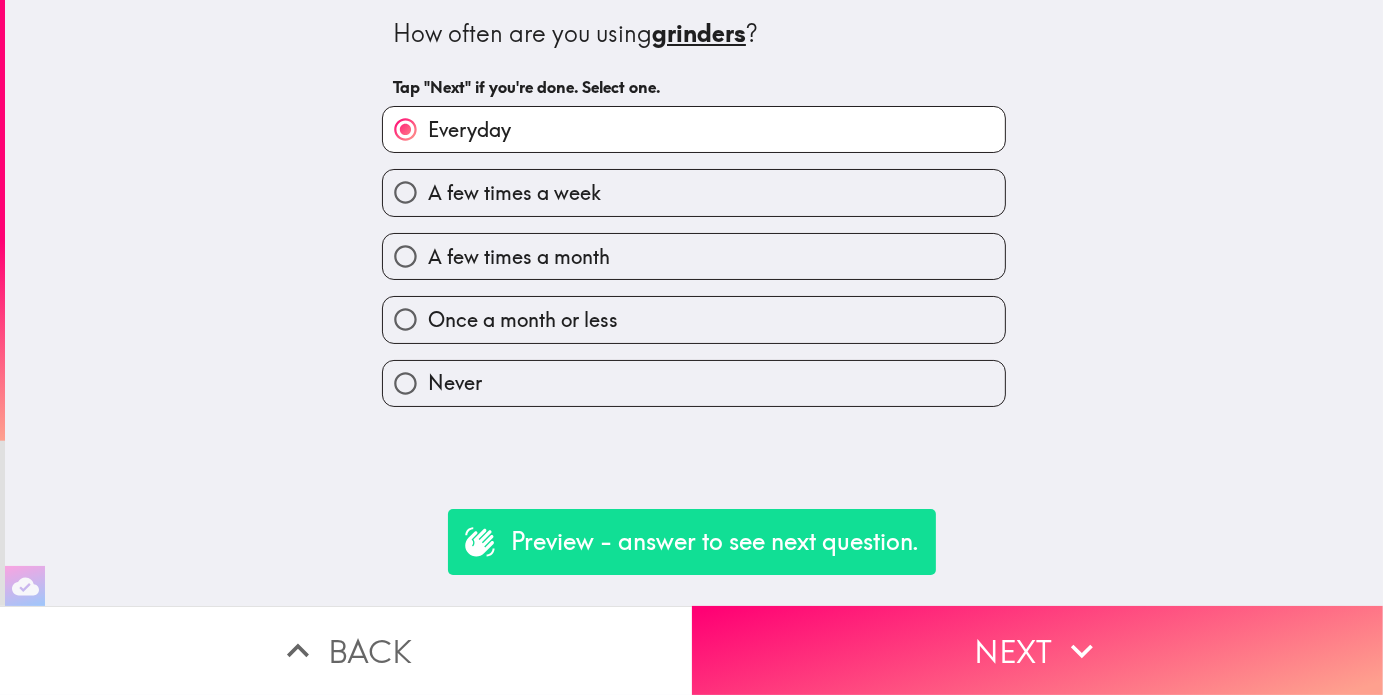 click on "A few times a month" at bounding box center [514, 193] 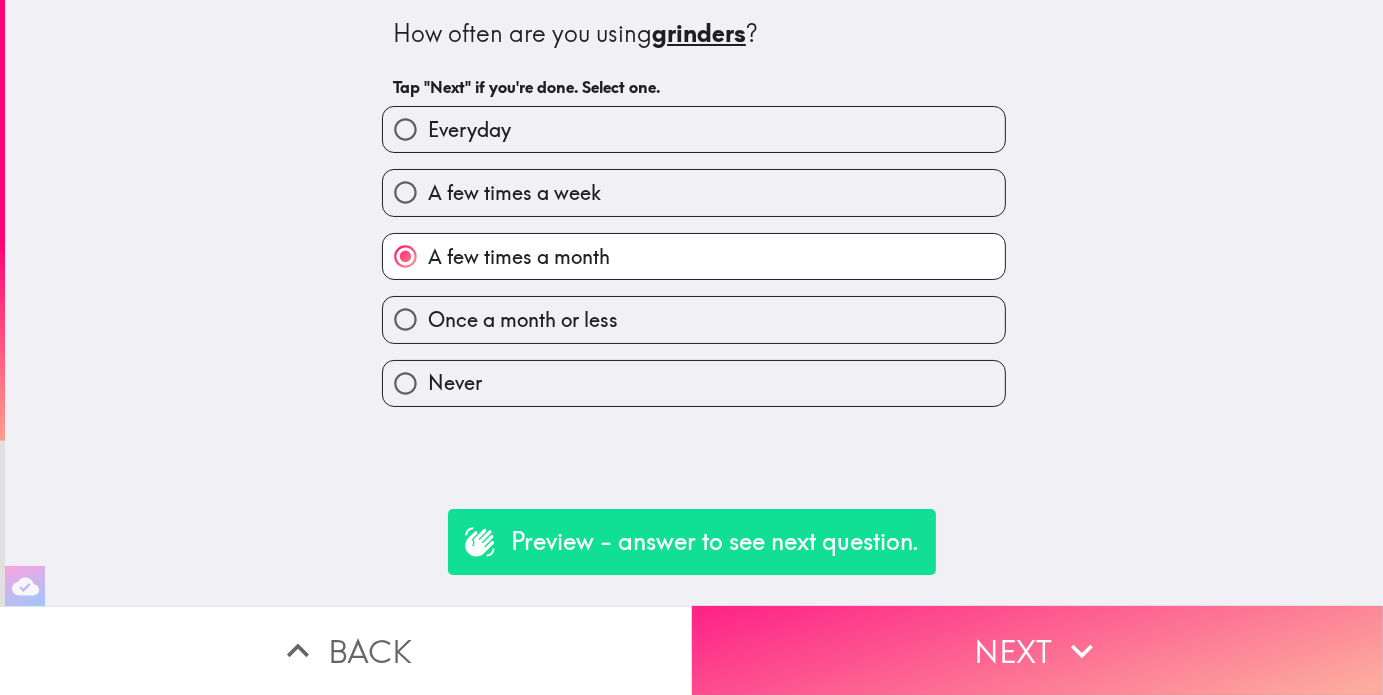 click on "Next" at bounding box center (1038, 650) 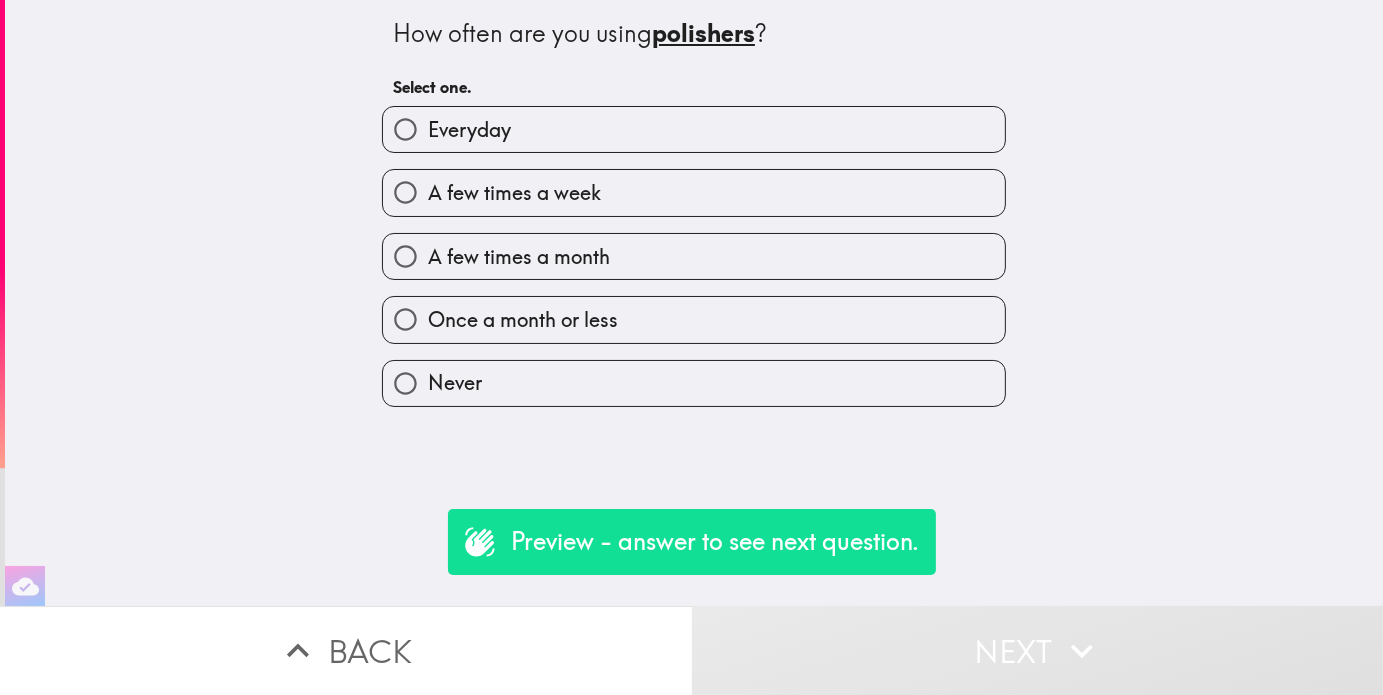 click on "Everyday" at bounding box center [694, 129] 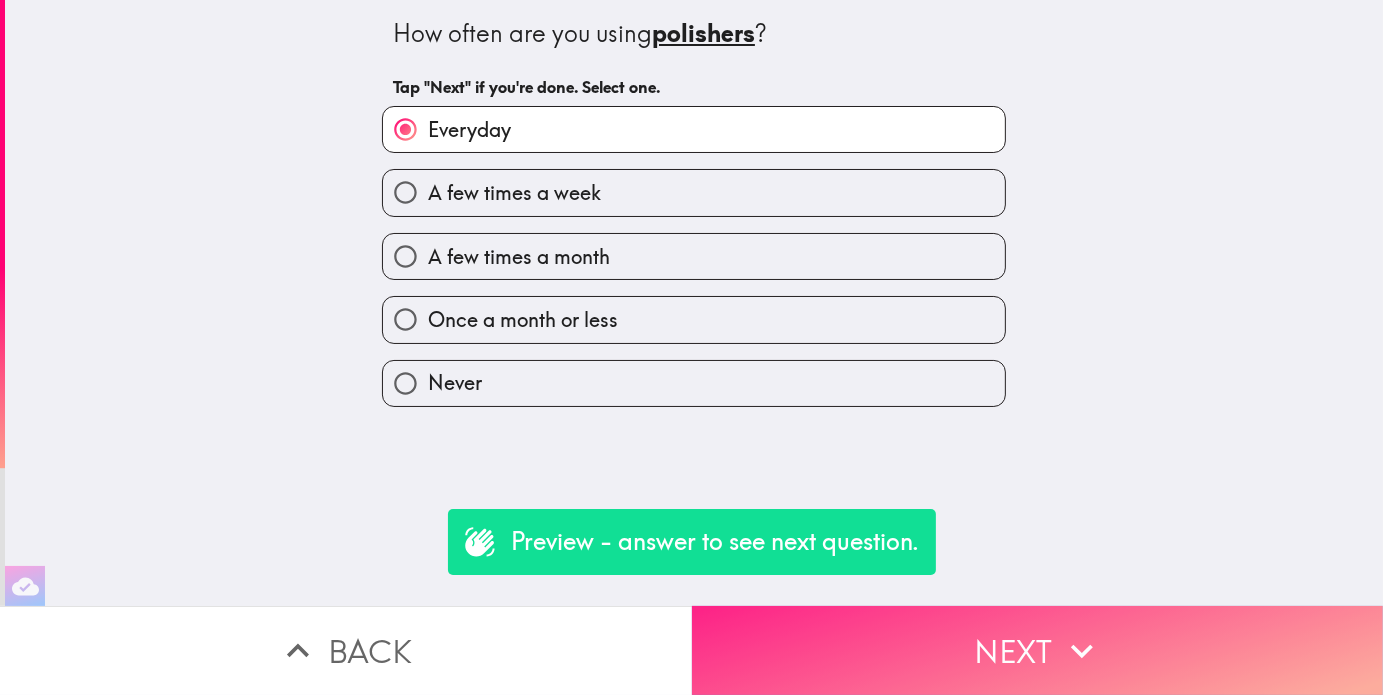 click on "Next" at bounding box center [1038, 650] 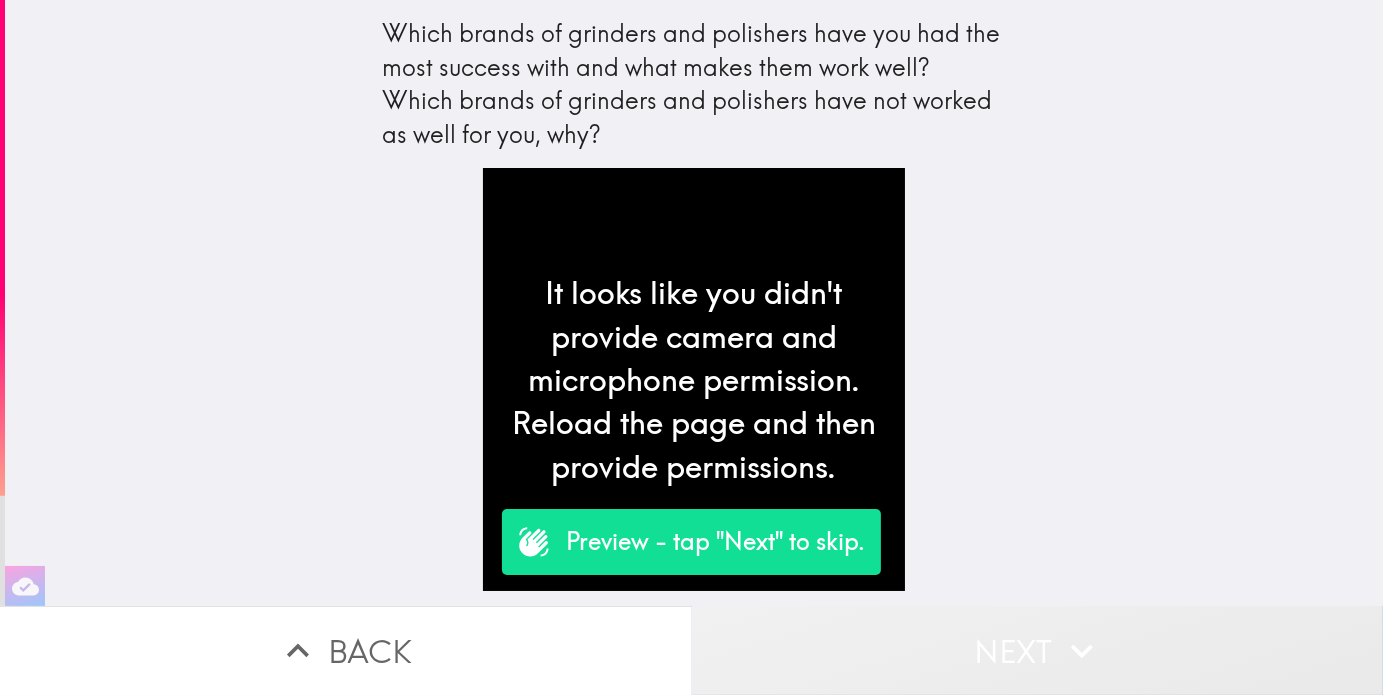 click at bounding box center [1082, 651] 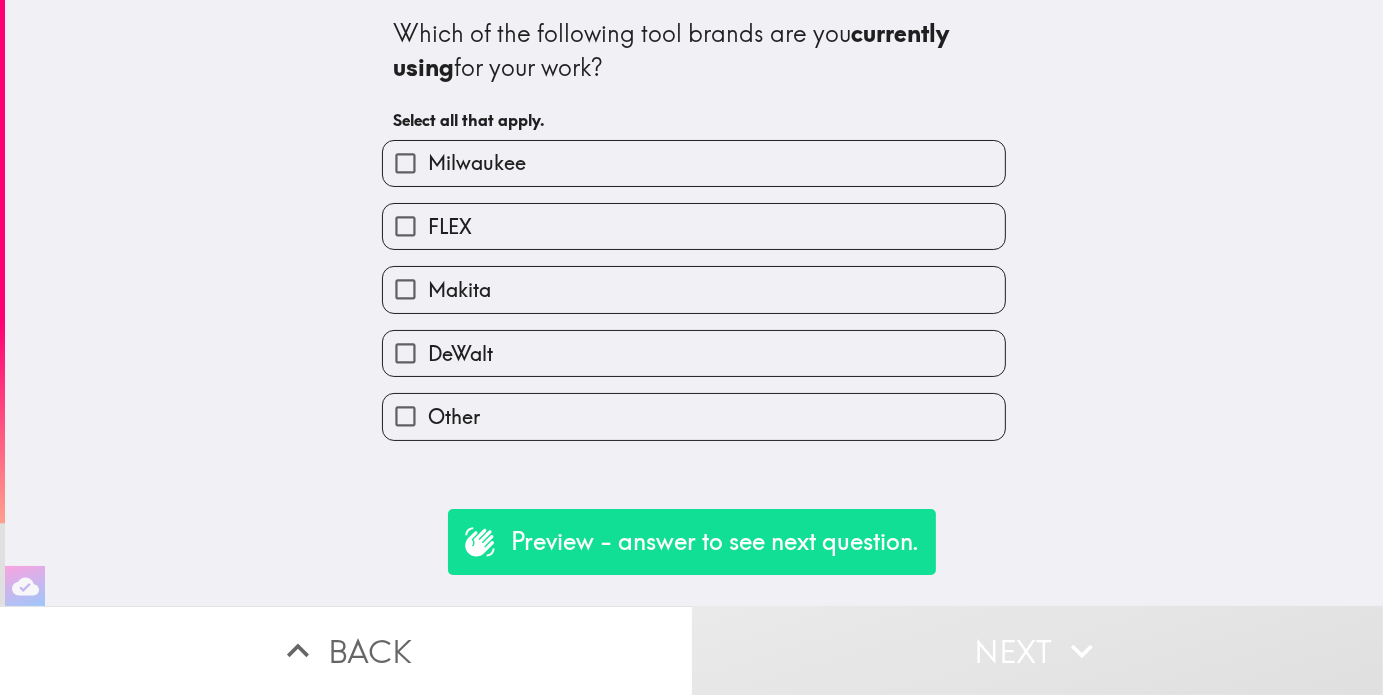 click on "FLEX" at bounding box center [694, 163] 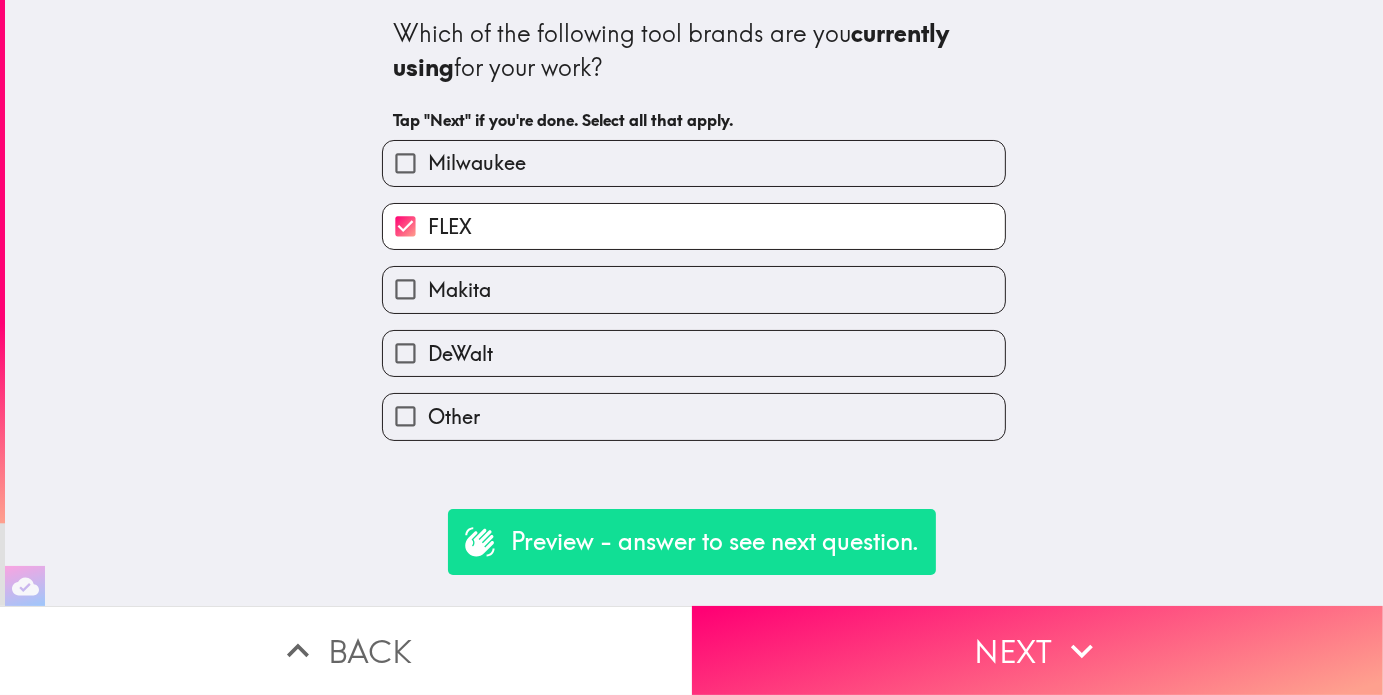 click on "DeWalt" at bounding box center (694, 163) 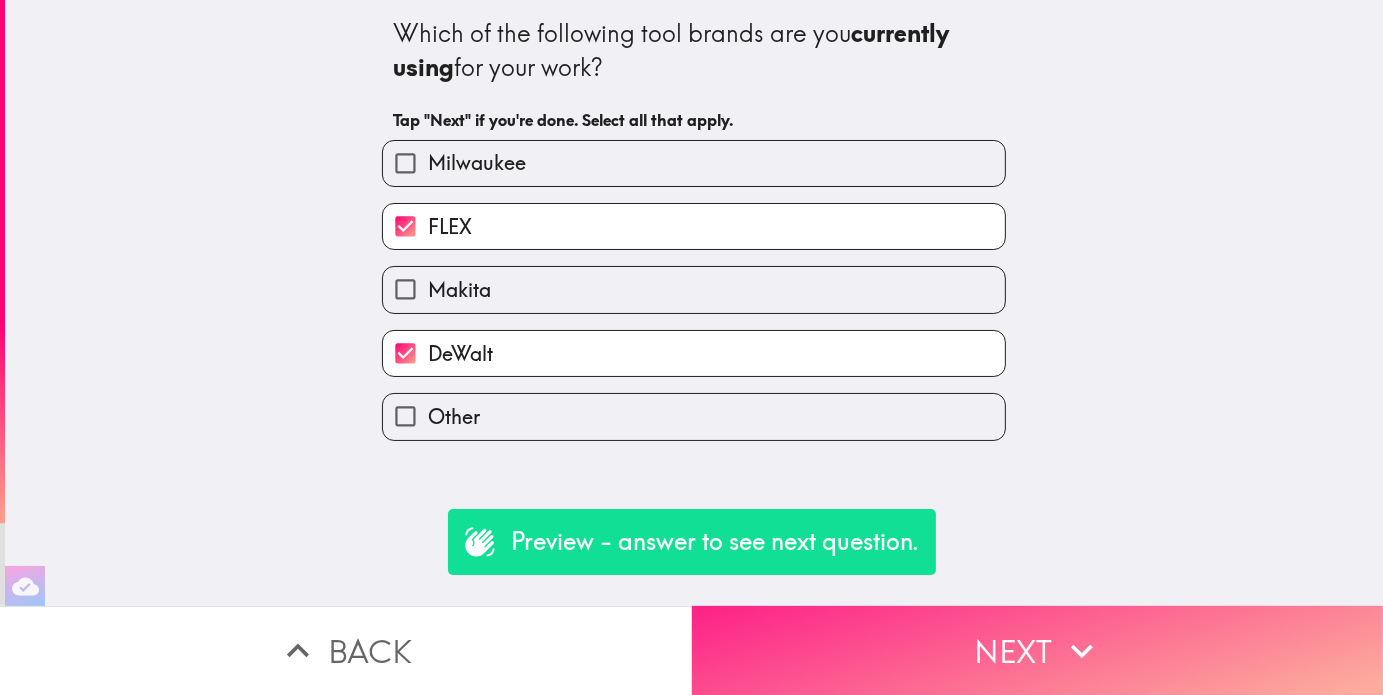 click on "Next" at bounding box center [1038, 650] 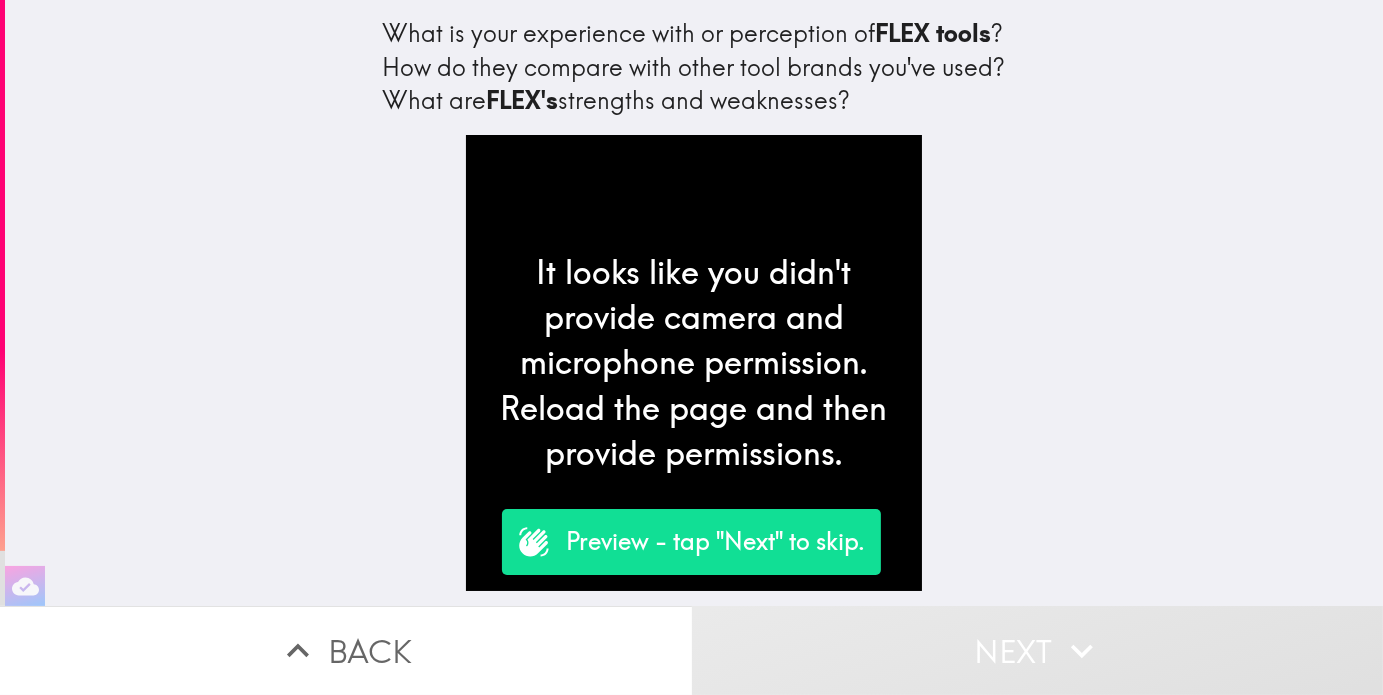 click on "Next" at bounding box center [1038, 650] 